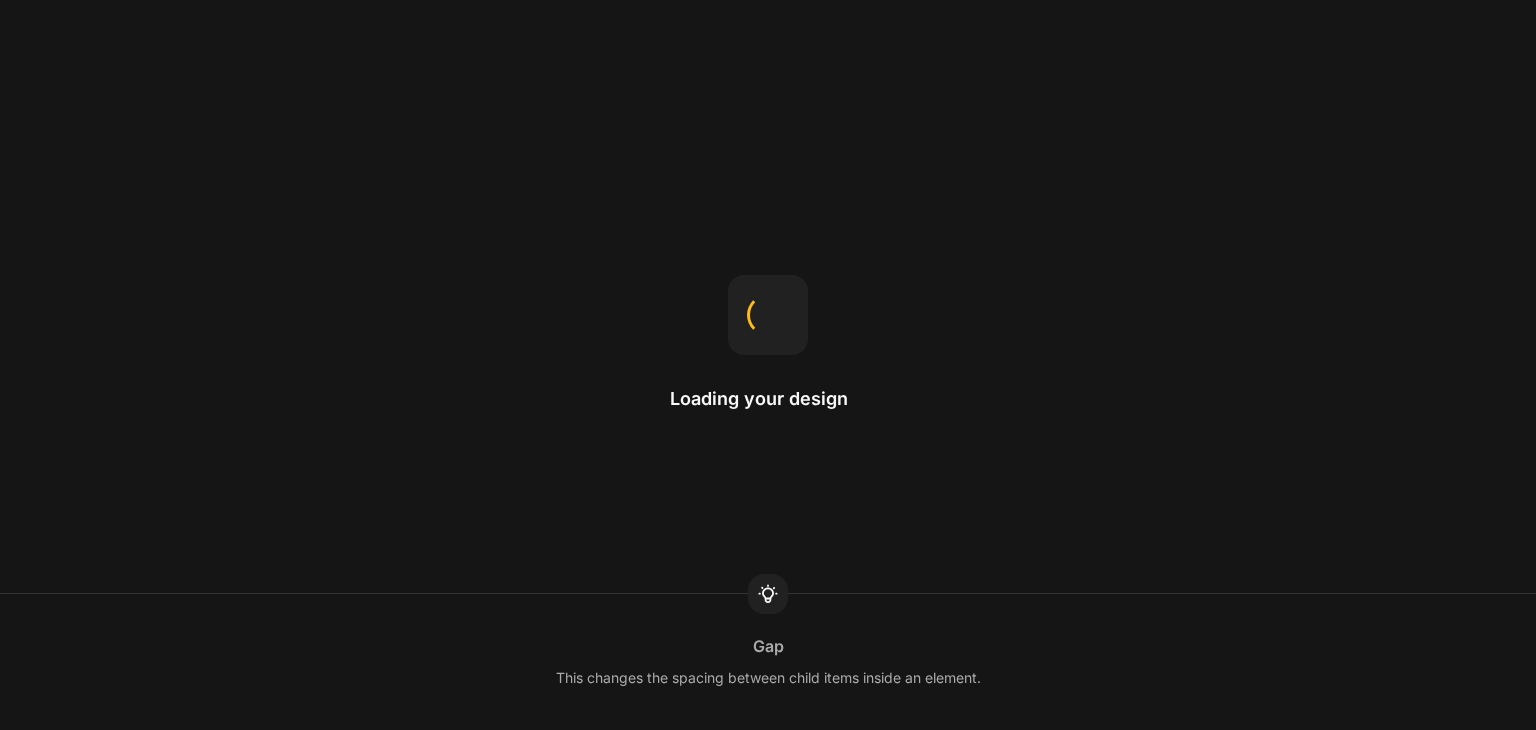 scroll, scrollTop: 0, scrollLeft: 0, axis: both 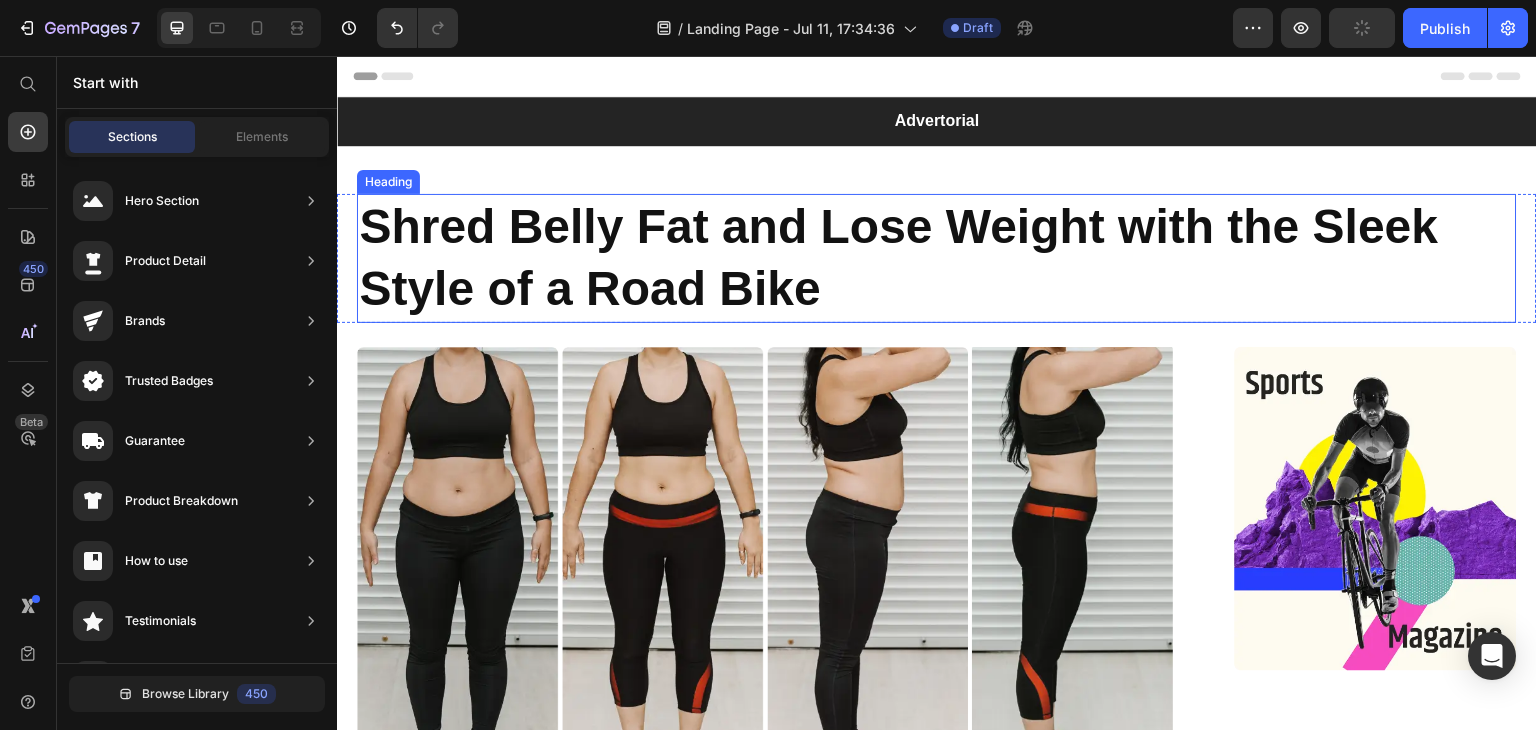 click on "Shred Belly Fat and Lose Weight with the Sleek Style of a Road Bike" at bounding box center [937, 258] 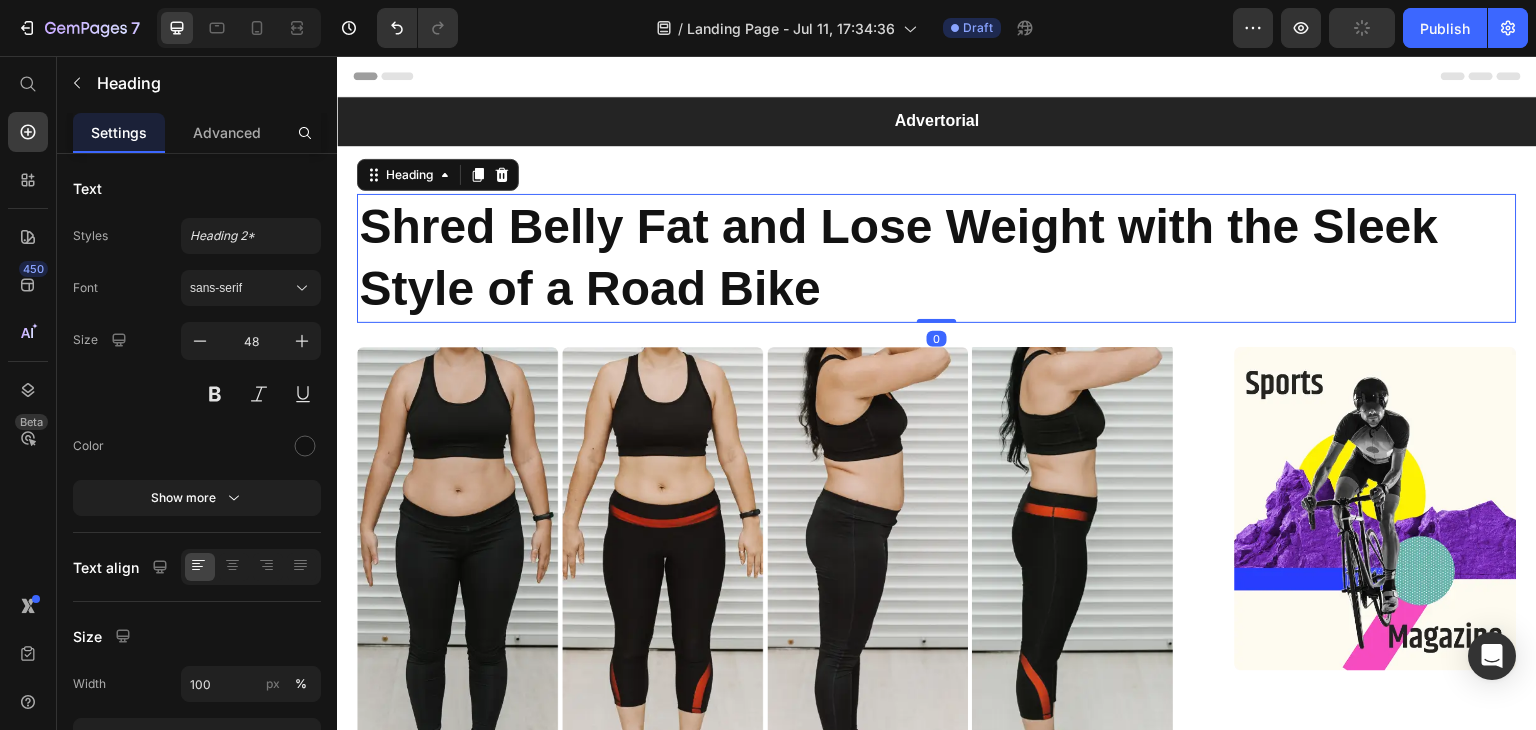 click on "Shred Belly Fat and Lose Weight with the Sleek Style of a Road Bike" at bounding box center [937, 258] 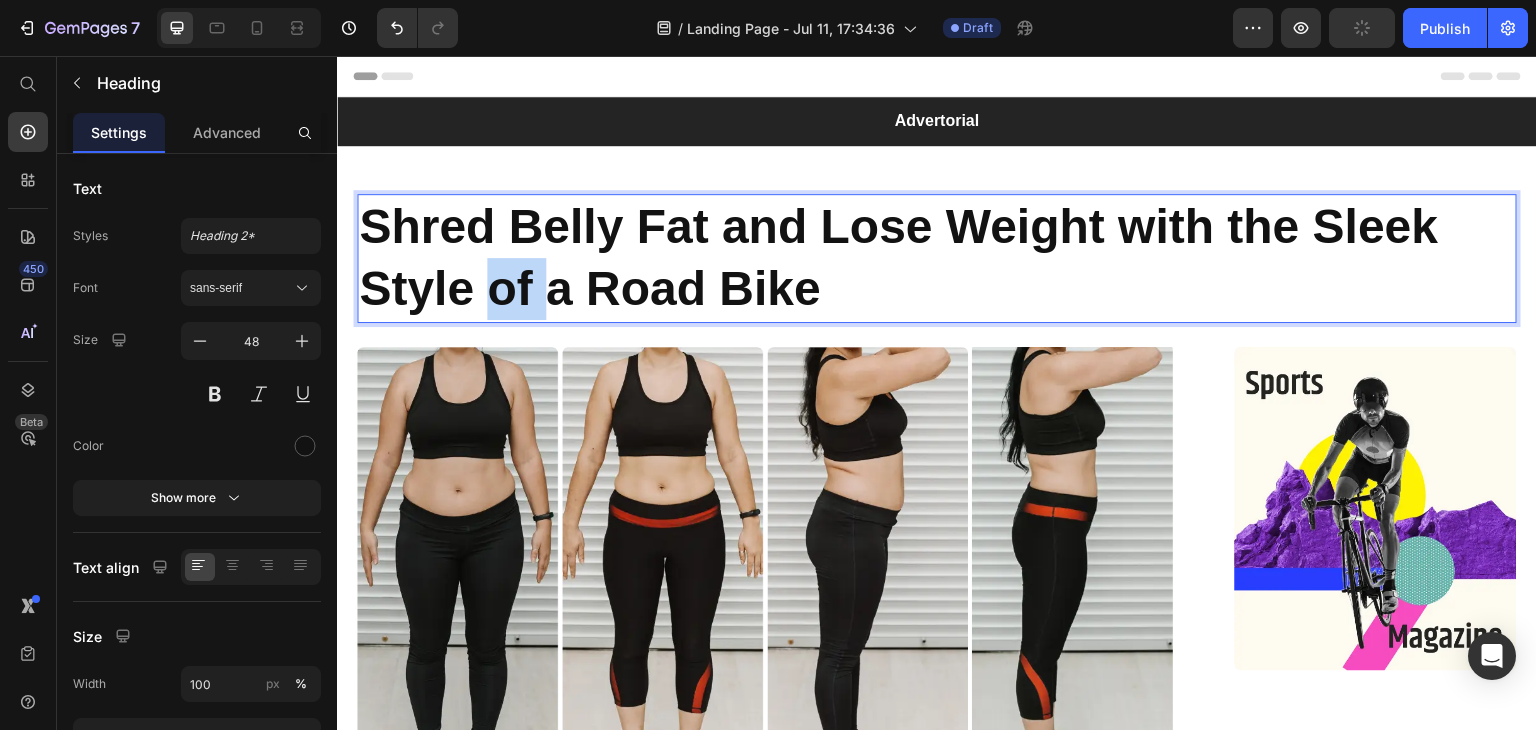 click on "Shred Belly Fat and Lose Weight with the Sleek Style of a Road Bike" at bounding box center (937, 258) 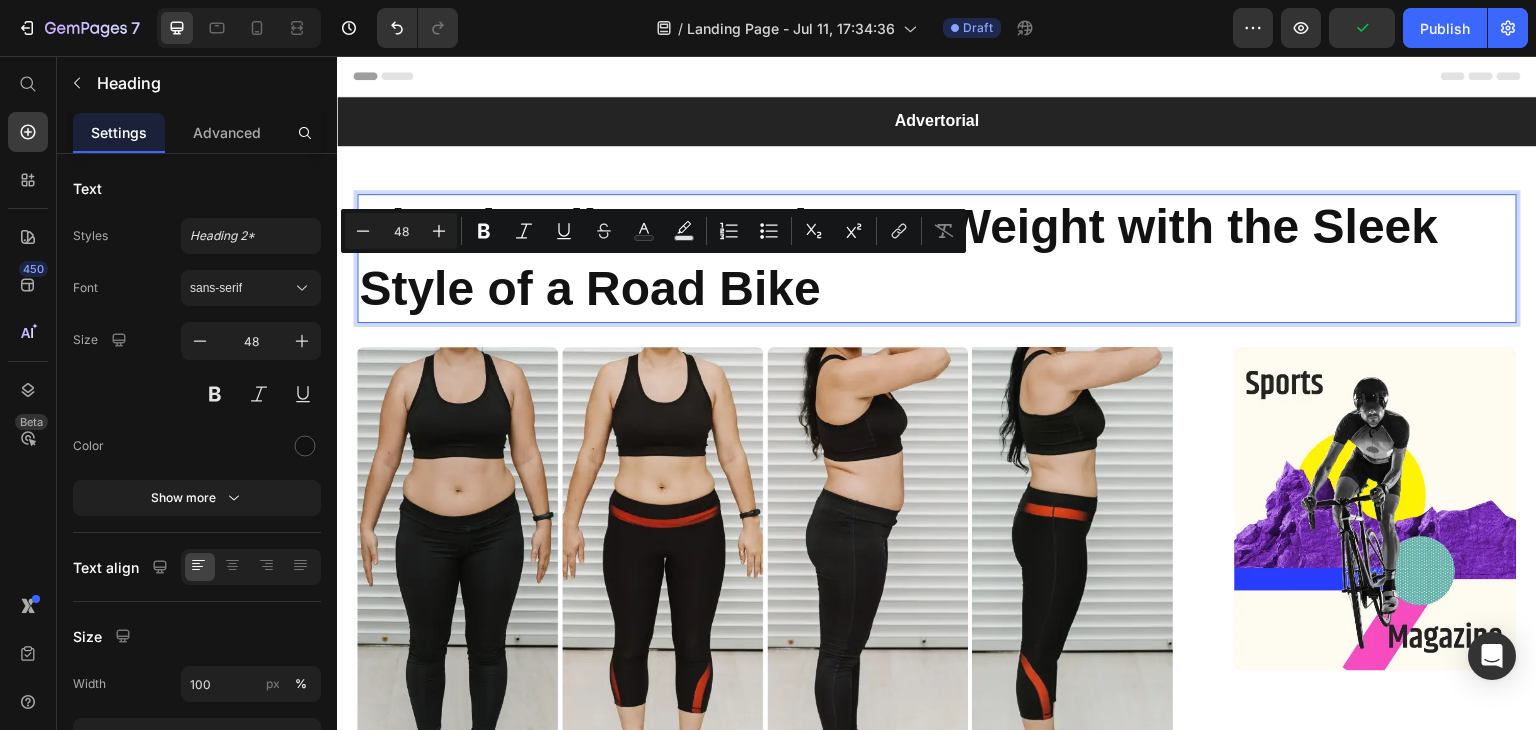 drag, startPoint x: 886, startPoint y: 285, endPoint x: 793, endPoint y: 289, distance: 93.08598 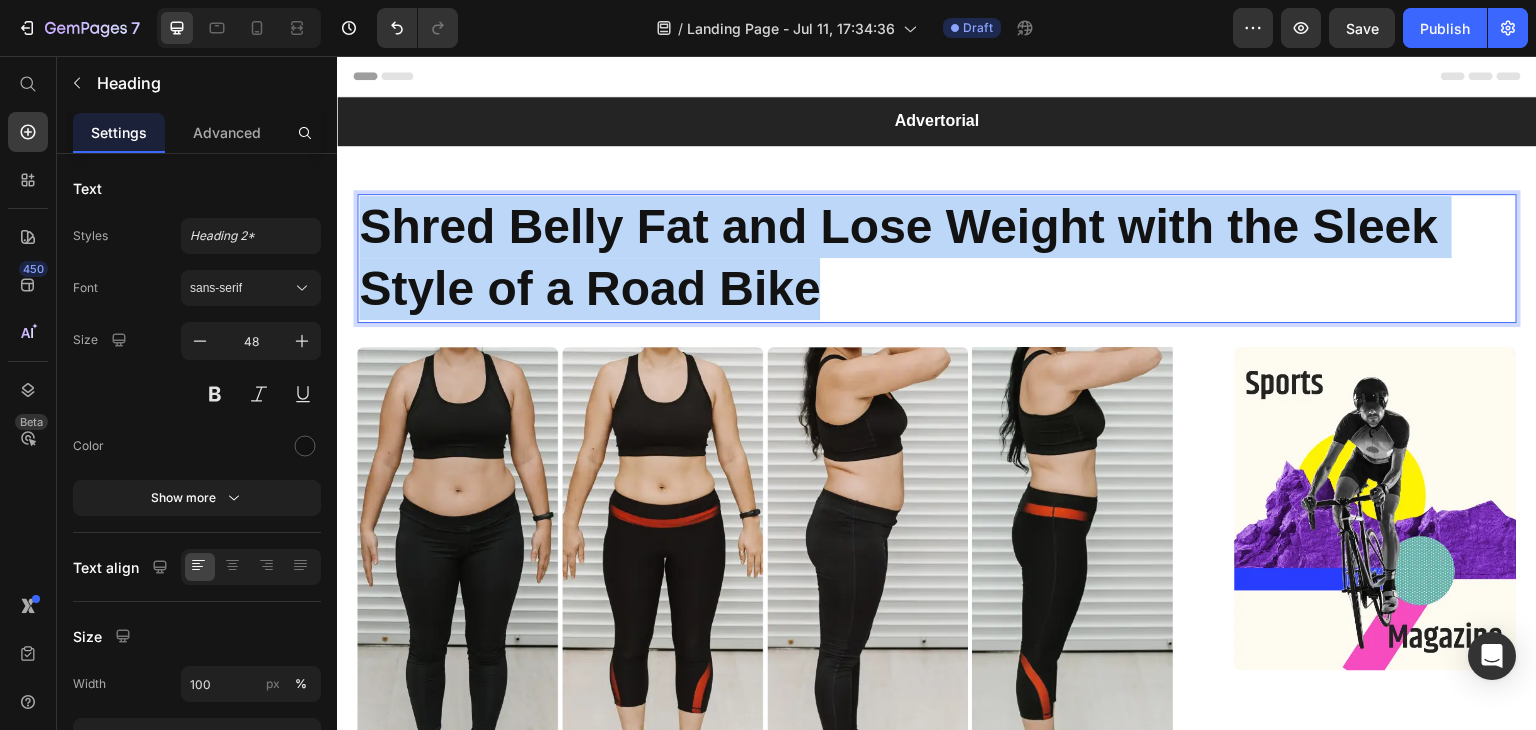 drag, startPoint x: 832, startPoint y: 293, endPoint x: 359, endPoint y: 219, distance: 478.7536 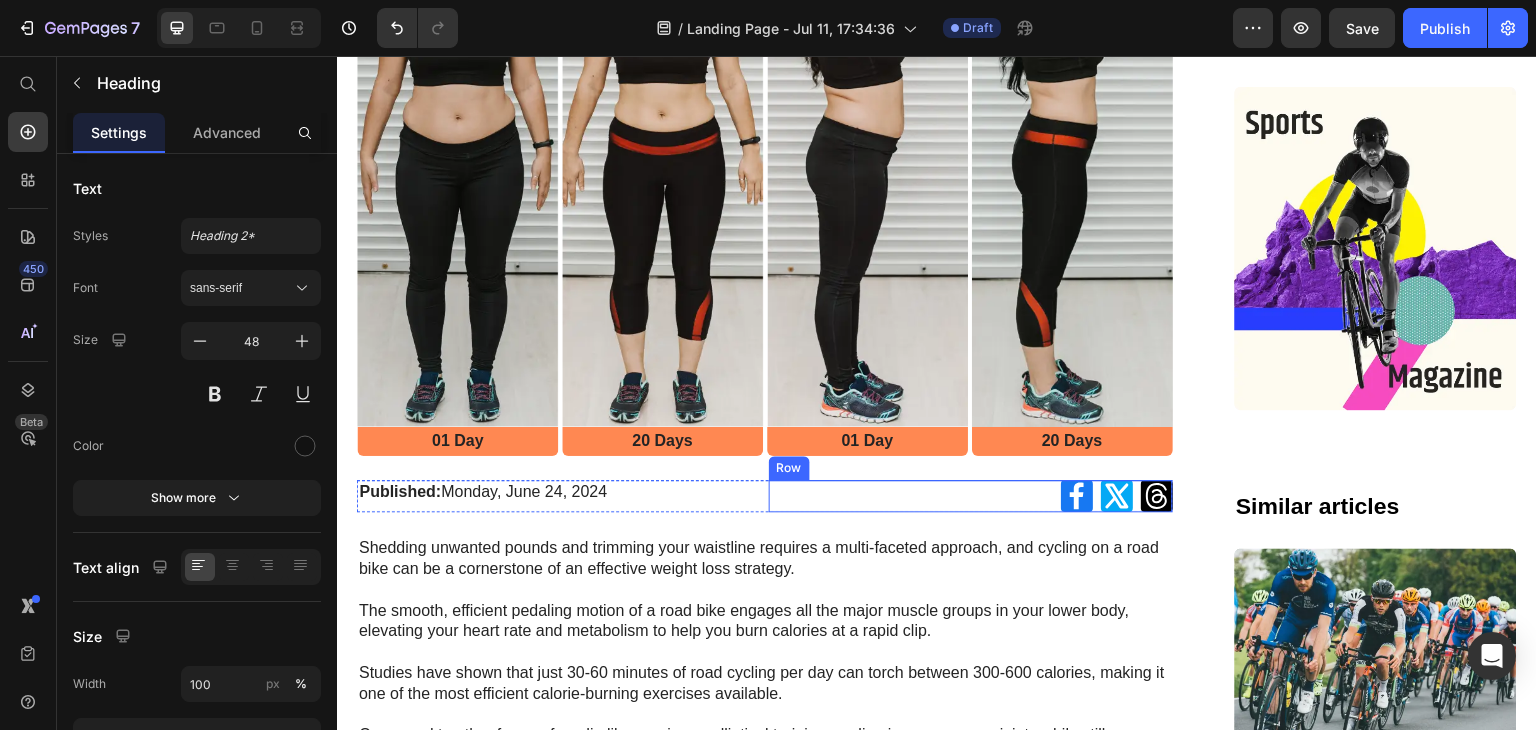 scroll, scrollTop: 500, scrollLeft: 0, axis: vertical 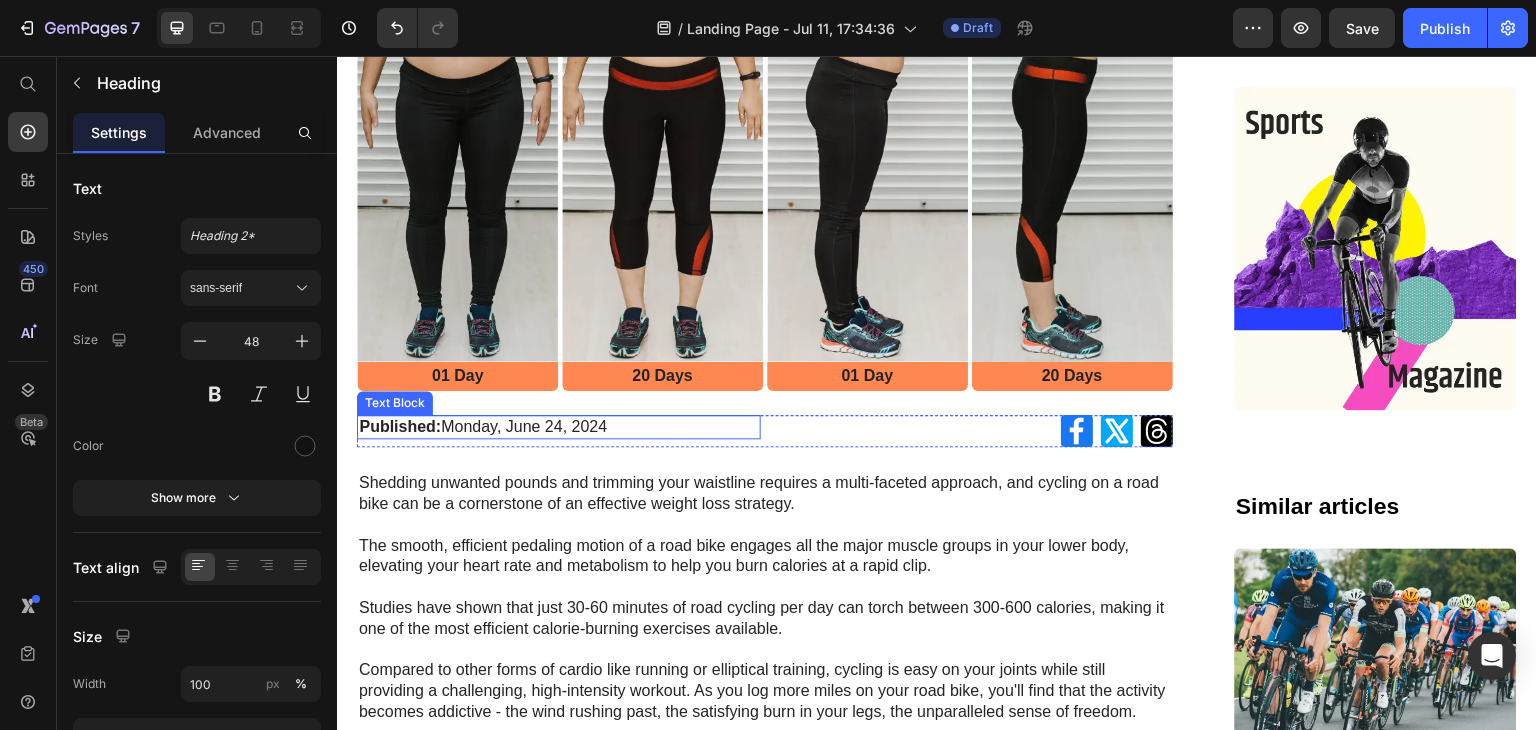 click on "Published:  Monday, June 24, 2024" at bounding box center [559, 427] 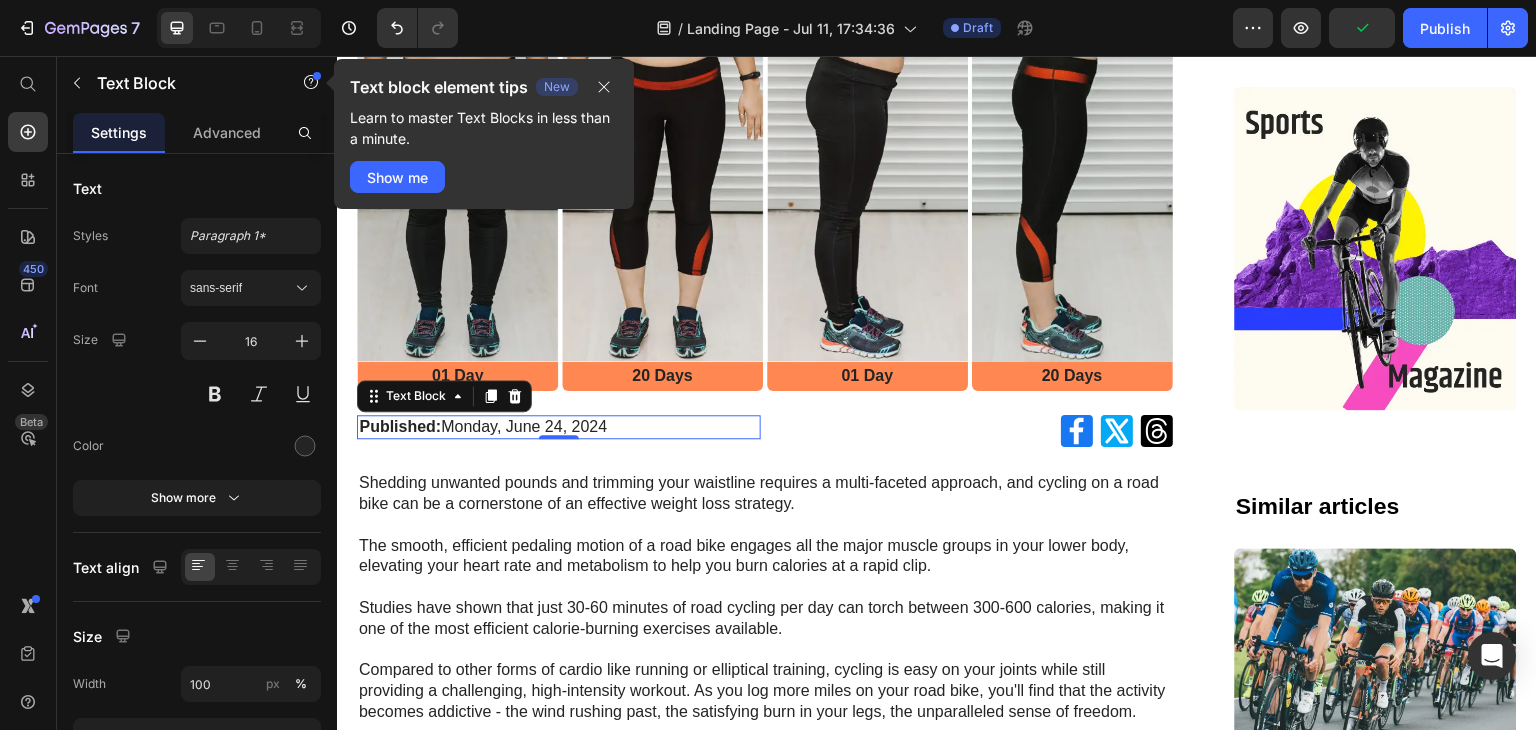 click on "Published:  Monday, June 24, 2024" at bounding box center [559, 427] 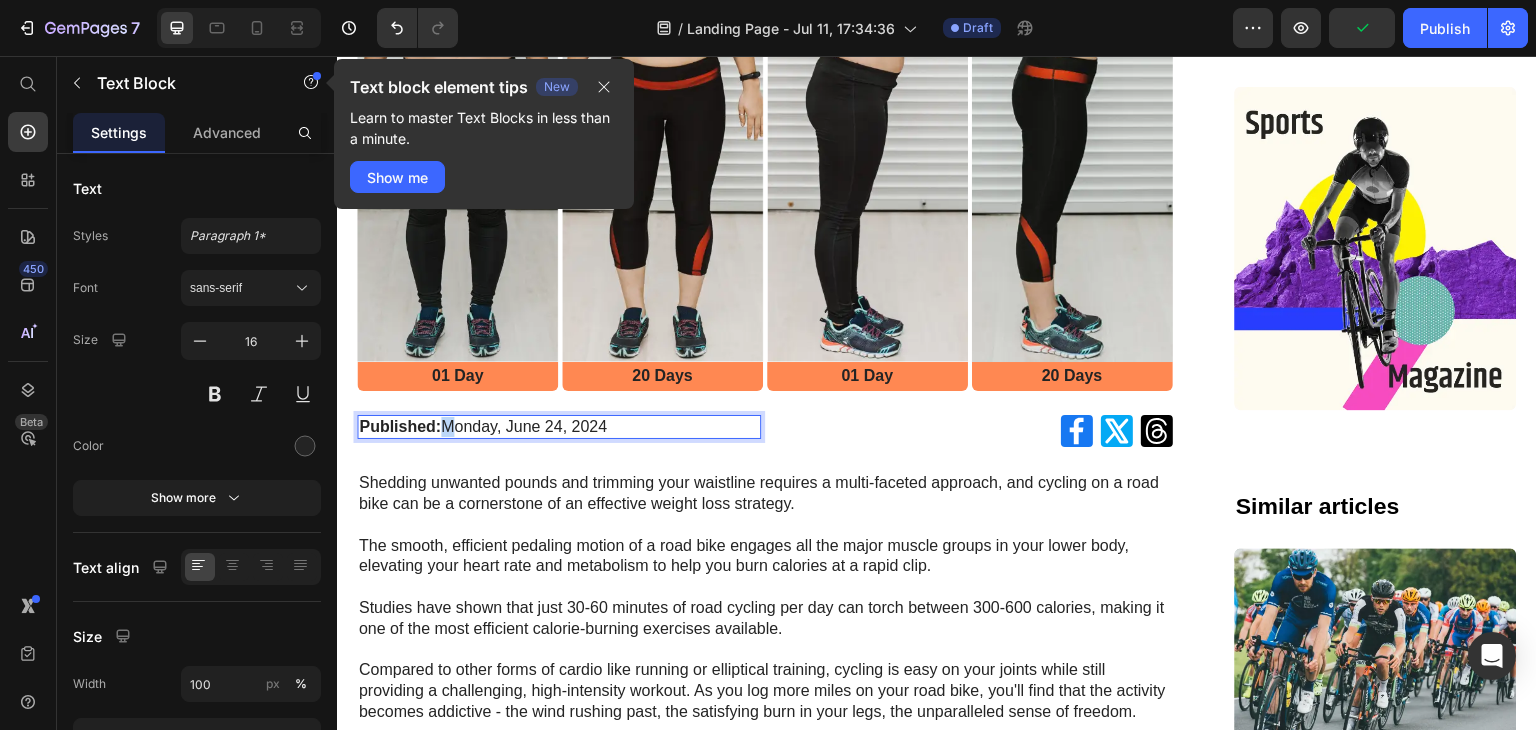 click on "Published:  Monday, June 24, 2024" at bounding box center (559, 427) 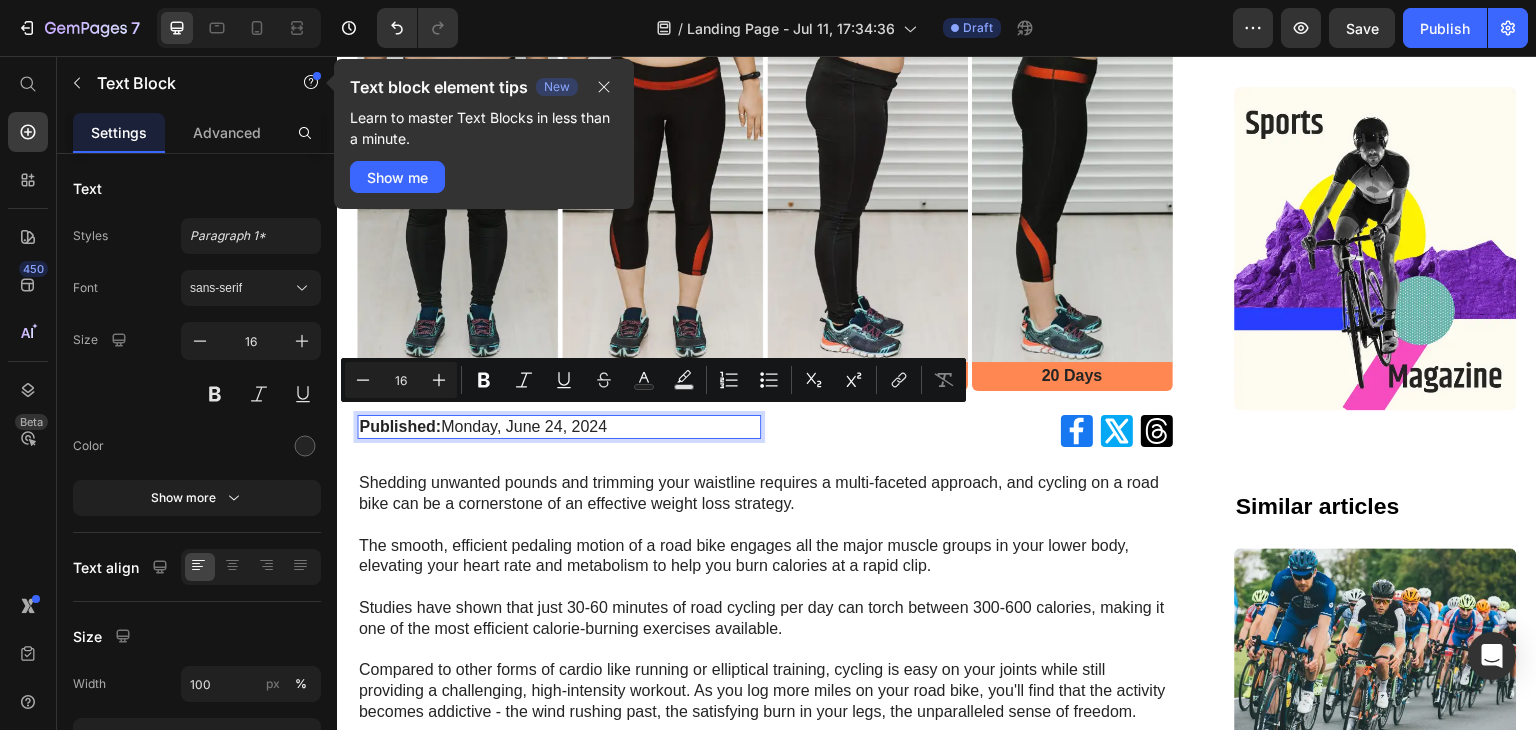 click on "Published:  Monday, June 24, 2024" at bounding box center (559, 427) 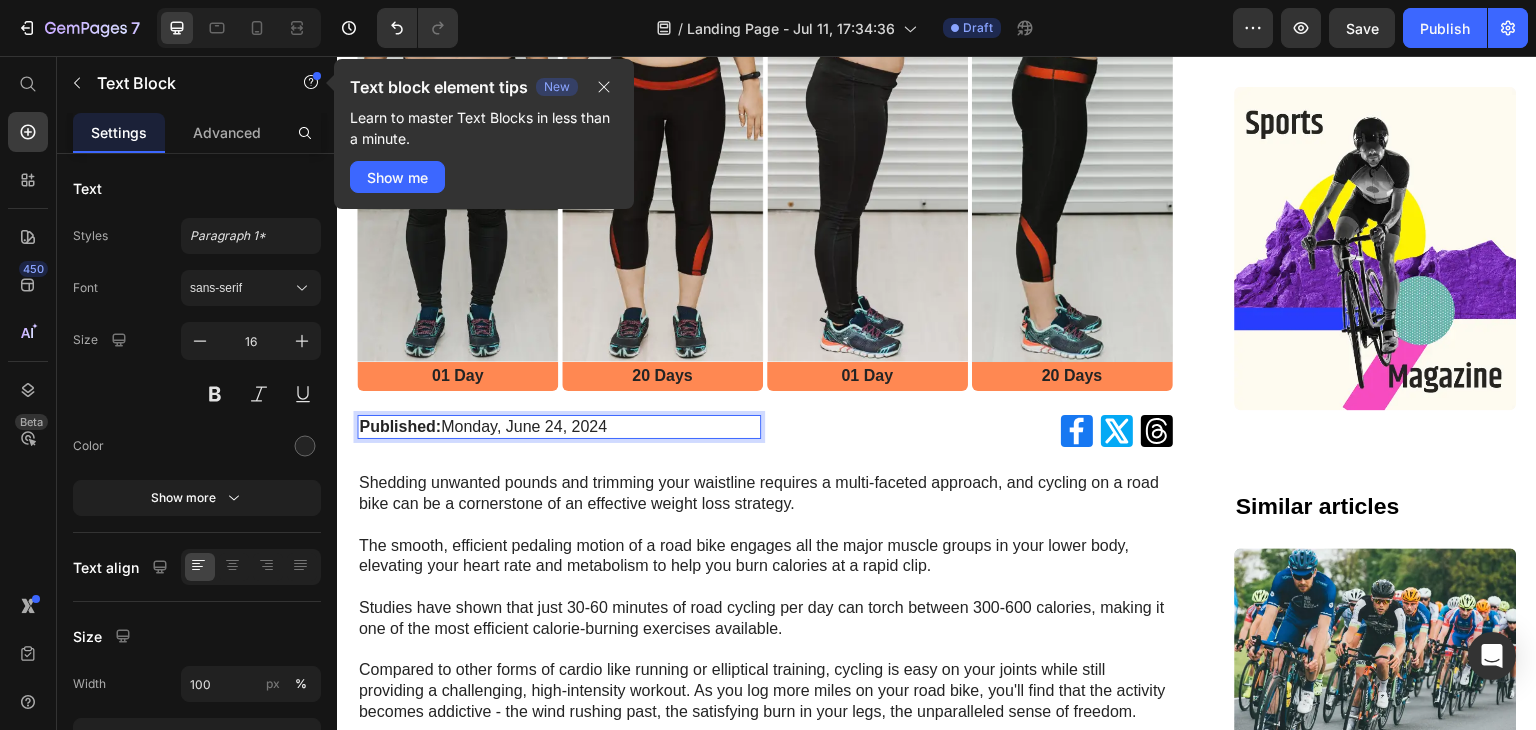 click on "Published:  Monday, June 24, 2024" at bounding box center [559, 427] 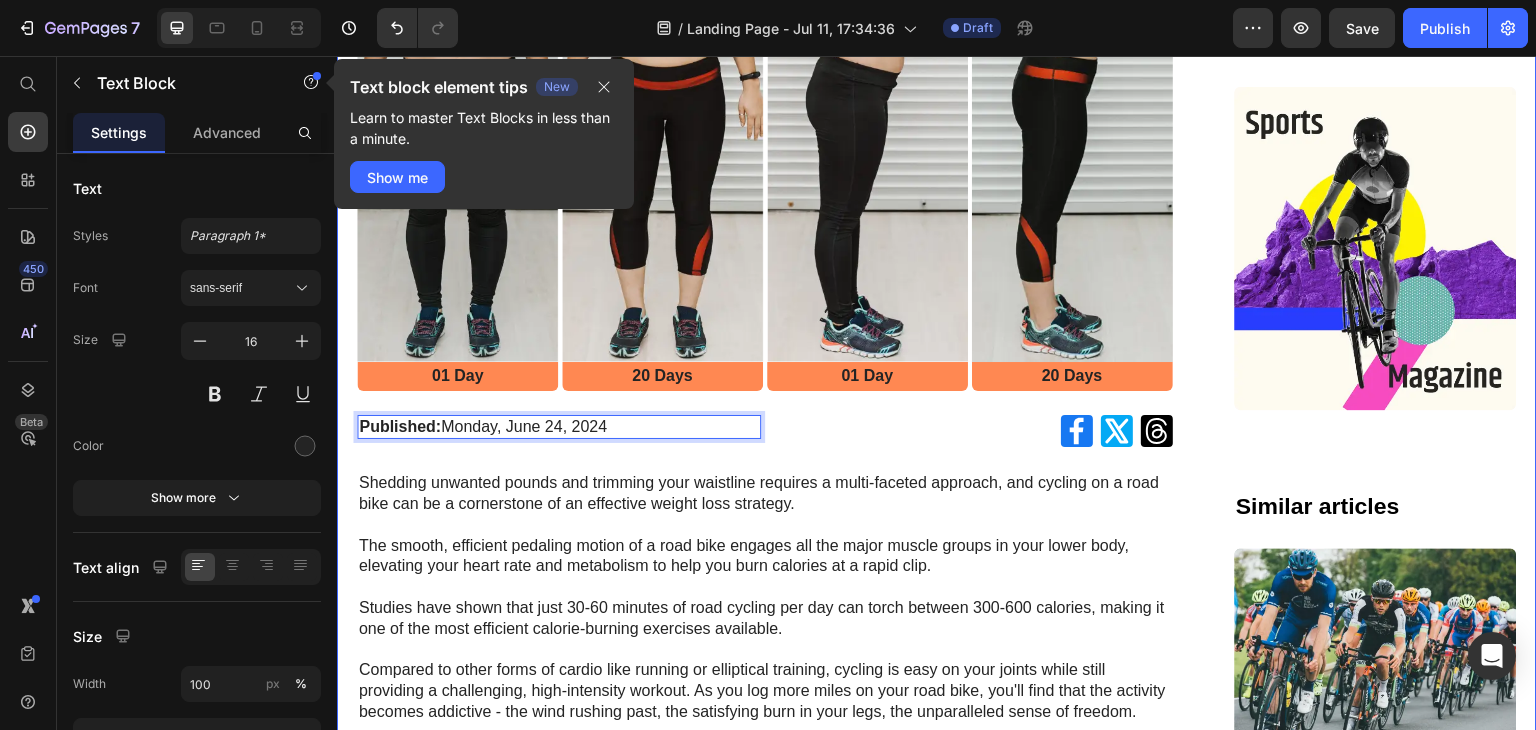 drag, startPoint x: 657, startPoint y: 428, endPoint x: 336, endPoint y: 398, distance: 322.39883 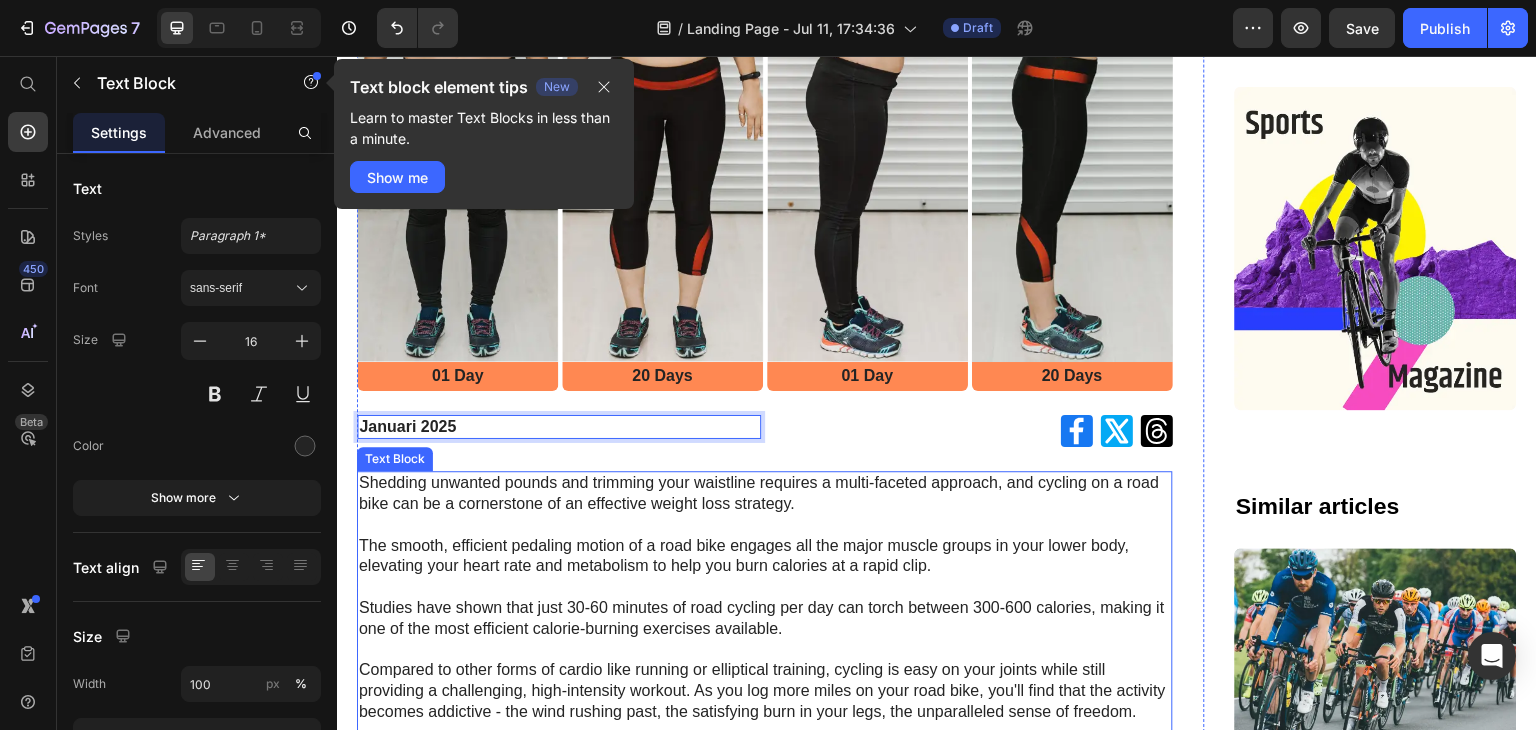 click on "Shedding unwanted pounds and trimming your waistline requires a multi-faceted approach, and cycling on a road bike can be a cornerstone of an effective weight loss strategy.  The smooth, efficient pedaling motion of a road bike engages all the major muscle groups in your lower body, elevating your heart rate and metabolism to help you burn calories at a rapid clip." at bounding box center [765, 525] 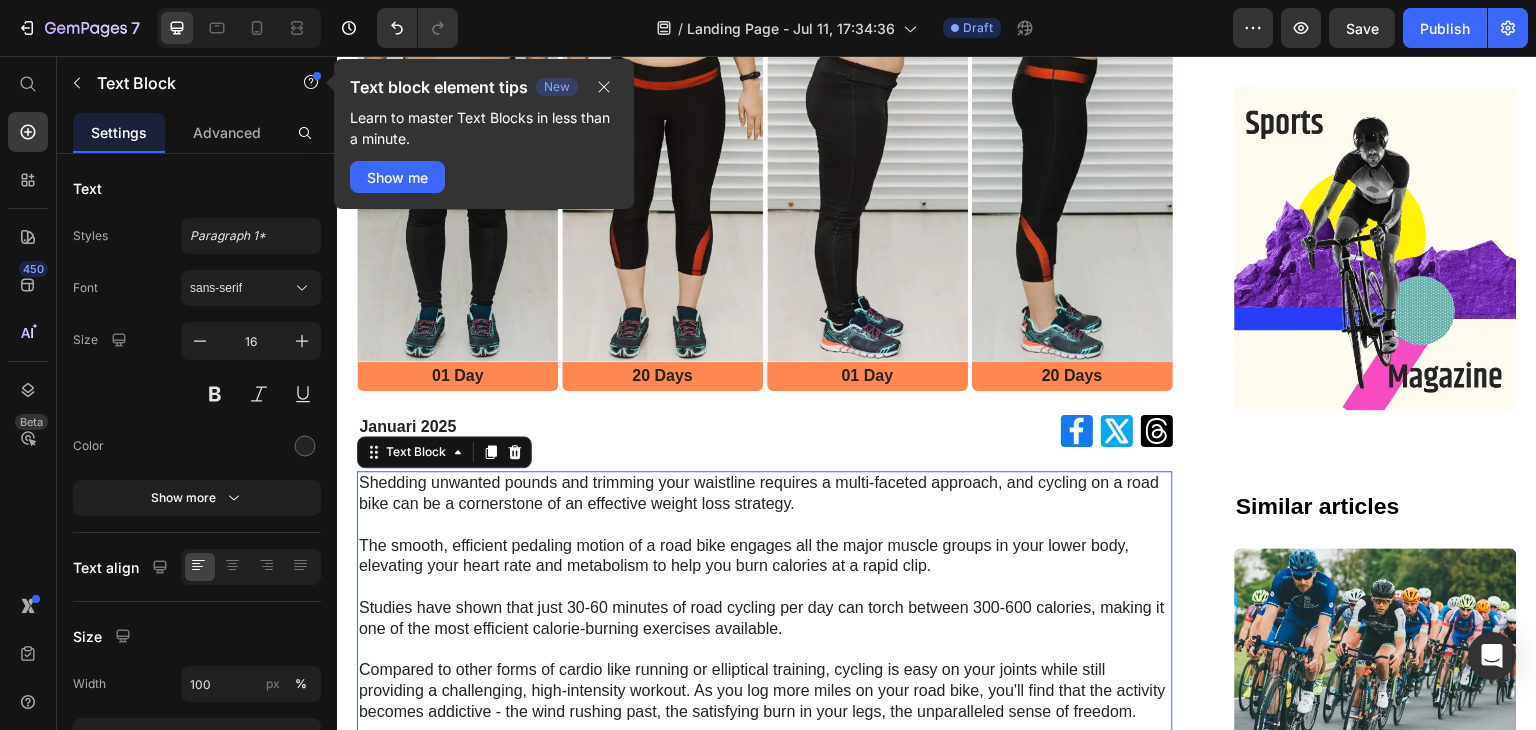 click on "Shedding unwanted pounds and trimming your waistline requires a multi-faceted approach, and cycling on a road bike can be a cornerstone of an effective weight loss strategy.  The smooth, efficient pedaling motion of a road bike engages all the major muscle groups in your lower body, elevating your heart rate and metabolism to help you burn calories at a rapid clip." at bounding box center (765, 525) 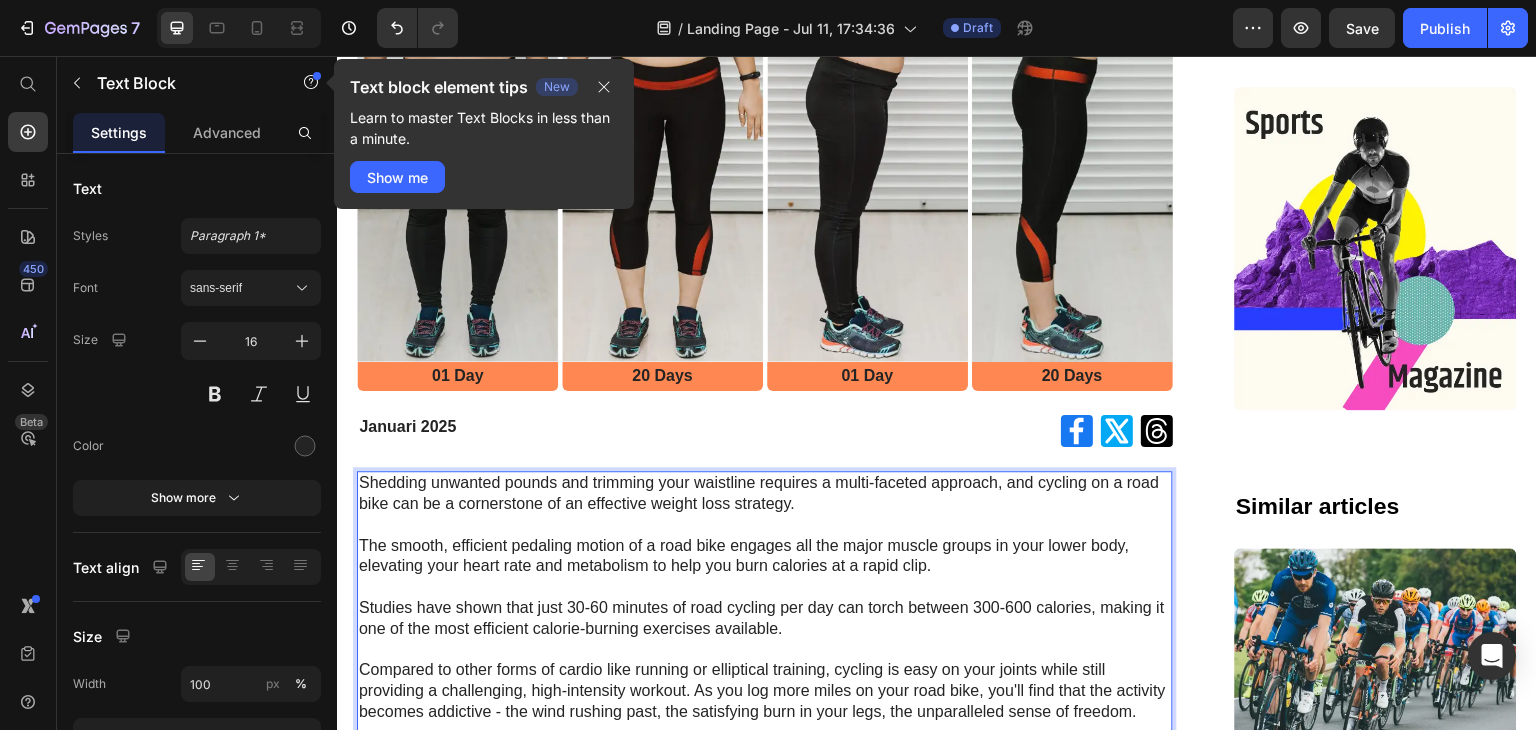click on "Shedding unwanted pounds and trimming your waistline requires a multi-faceted approach, and cycling on a road bike can be a cornerstone of an effective weight loss strategy.  ⁠⁠⁠⁠⁠⁠⁠ The smooth, efficient pedaling motion of a road bike engages all the major muscle groups in your lower body, elevating your heart rate and metabolism to help you burn calories at a rapid clip." at bounding box center (765, 525) 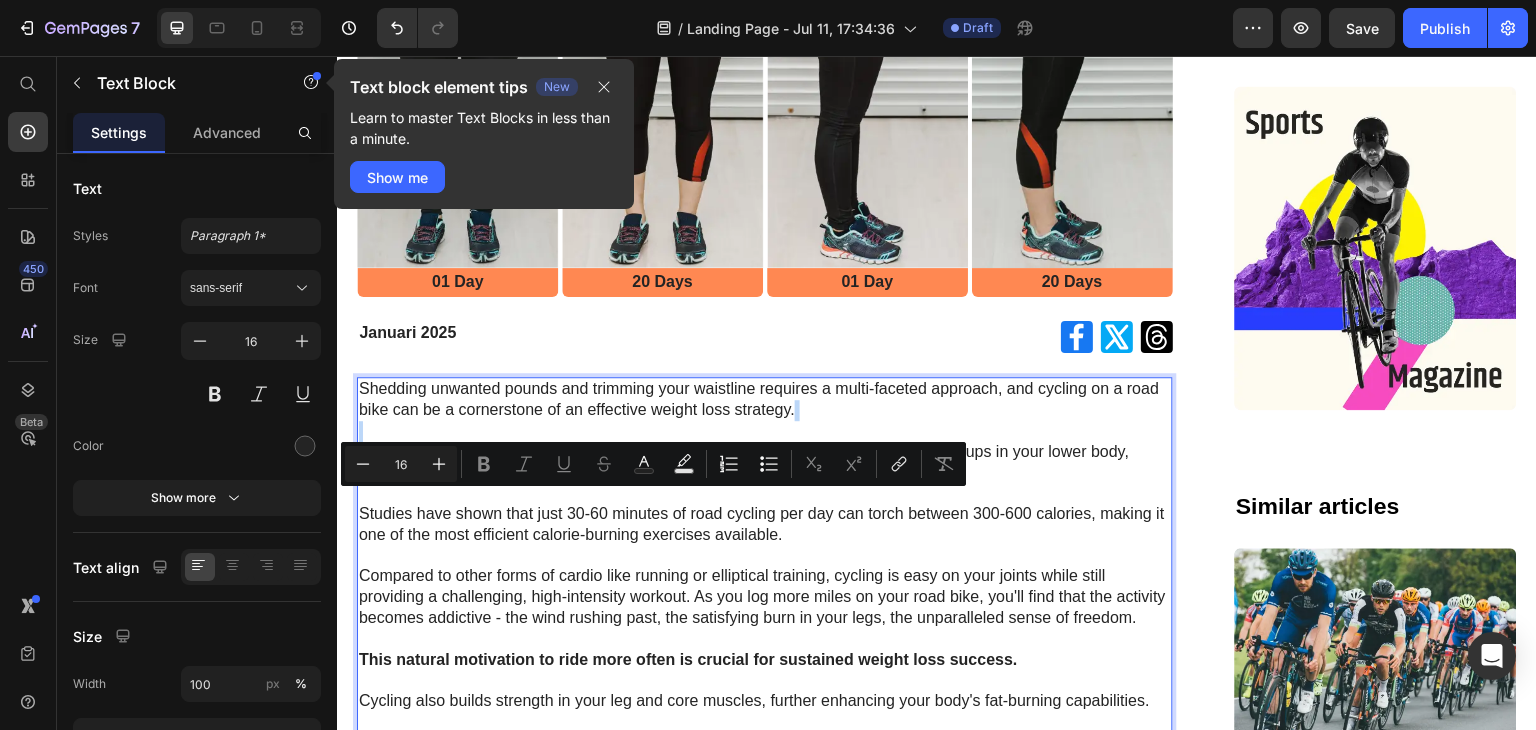 scroll, scrollTop: 700, scrollLeft: 0, axis: vertical 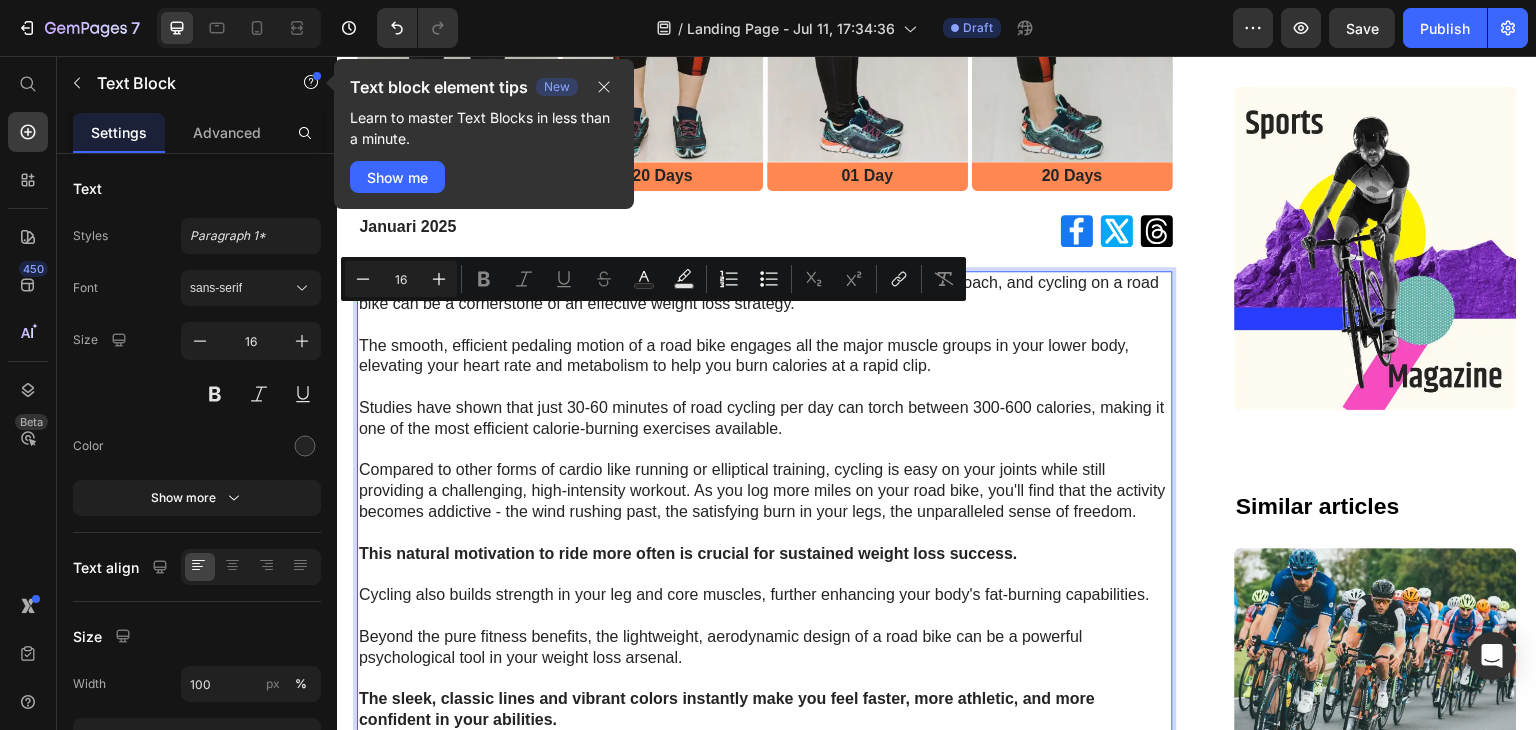 click on "Compared to other forms of cardio like running or elliptical training, cycling is easy on your joints while still providing a challenging, high-intensity workout. As you log more miles on your road bike, you'll find that the activity becomes addictive - the wind rushing past, the satisfying burn in your legs, the unparalleled sense of freedom.  This natural motivation to ride more often is crucial for sustained weight loss success. Cycling also builds strength in your leg and core muscles, further enhancing your body's fat-burning capabilities." at bounding box center [765, 533] 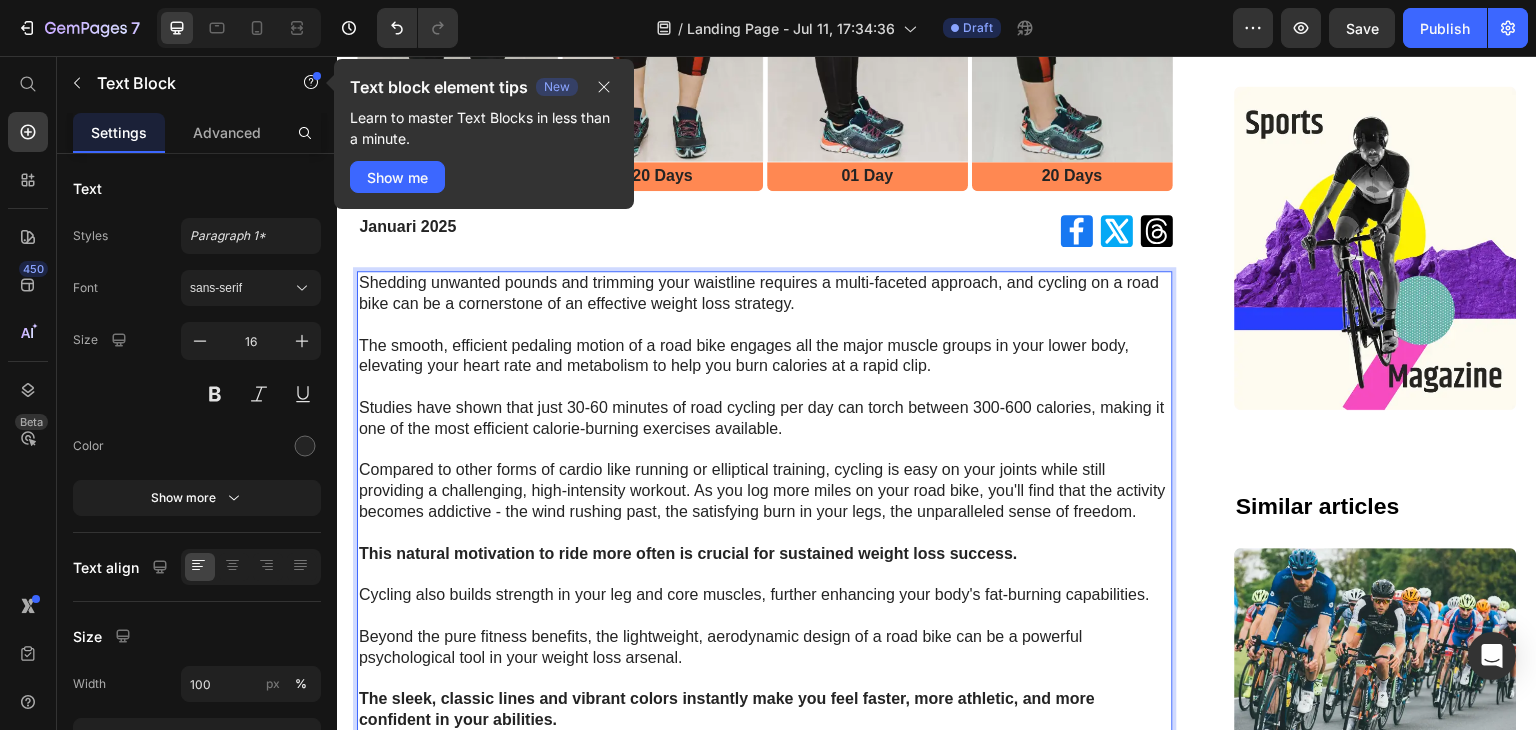 click on "Compared to other forms of cardio like running or elliptical training, cycling is easy on your joints while still providing a challenging, high-intensity workout. As you log more miles on your road bike, you'll find that the activity becomes addictive - the wind rushing past, the satisfying burn in your legs, the unparalleled sense of freedom.  ⁠⁠⁠⁠⁠⁠⁠ This natural motivation to ride more often is crucial for sustained weight loss success. Cycling also builds strength in your leg and core muscles, further enhancing your body's fat-burning capabilities." at bounding box center [765, 533] 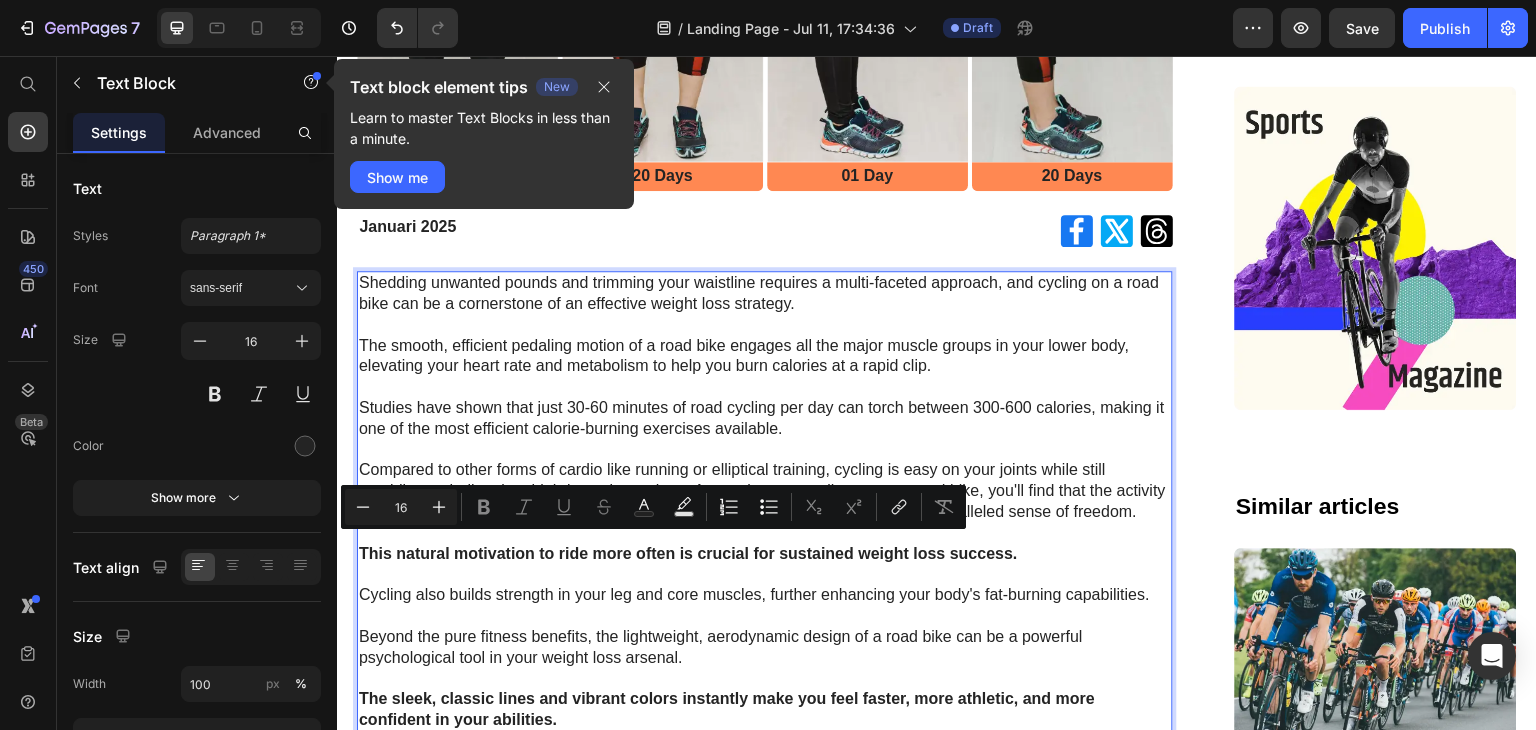 click on "Shedding unwanted pounds and trimming your waistline requires a multi-faceted approach, and cycling on a road bike can be a cornerstone of an effective weight loss strategy.  The smooth, efficient pedaling motion of a road bike engages all the major muscle groups in your lower body, elevating your heart rate and metabolism to help you burn calories at a rapid clip.  Studies have shown that just 30-60 minutes of road cycling per day can torch between 300-600 calories, making it one of the most efficient calorie-burning exercises available. Compared to other forms of cardio like running or elliptical training, cycling is easy on your joints while still providing a challenging, high-intensity workout. As you log more miles on your road bike, you'll find that the activity becomes addictive - the wind rushing past, the satisfying burn in your legs, the unparalleled sense of freedom.  This natural motivation to ride more often is crucial for sustained weight loss success. GEM Road Bike" at bounding box center (765, 606) 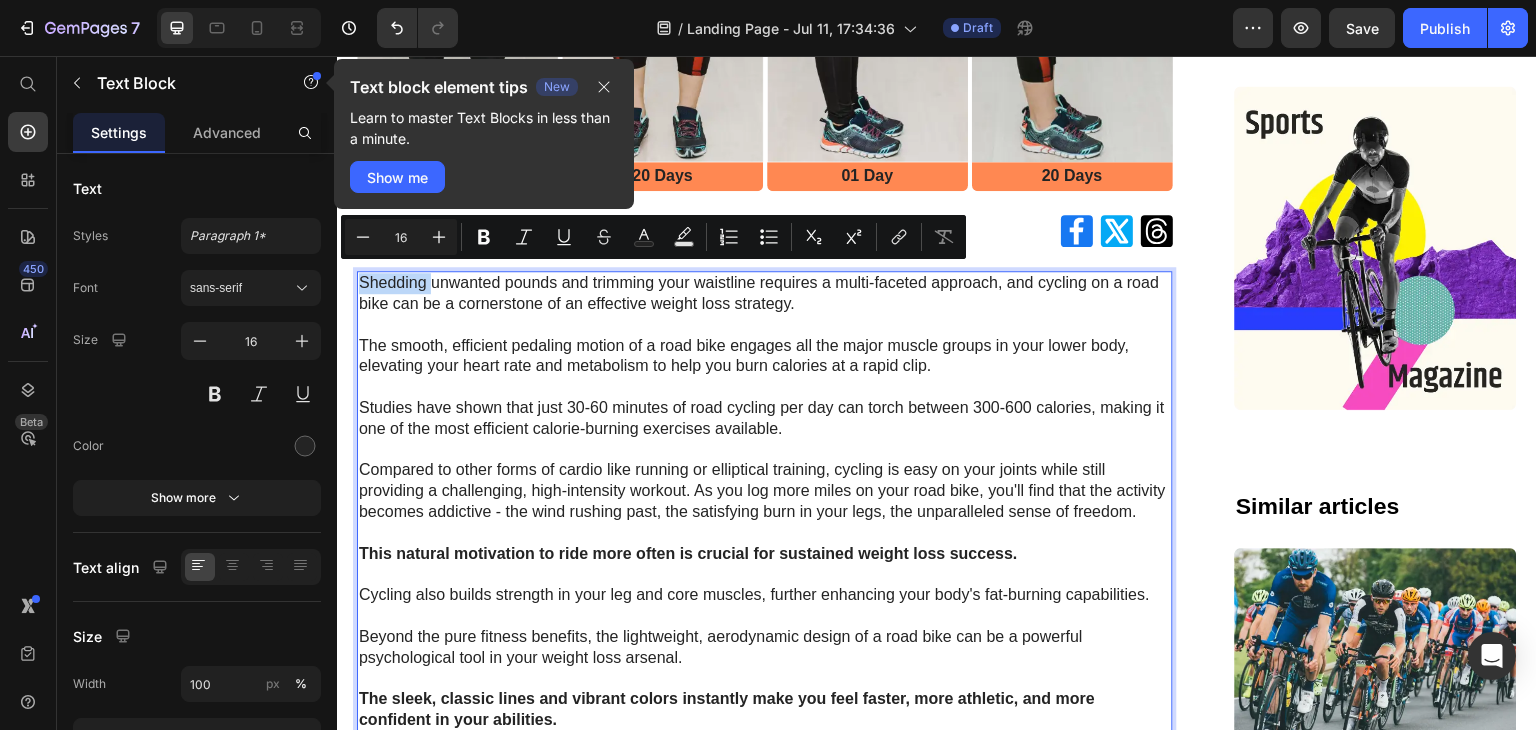 click on "Shedding unwanted pounds and trimming your waistline requires a multi-faceted approach, and cycling on a road bike can be a cornerstone of an effective weight loss strategy.  The smooth, efficient pedaling motion of a road bike engages all the major muscle groups in your lower body, elevating your heart rate and metabolism to help you burn calories at a rapid clip." at bounding box center (765, 325) 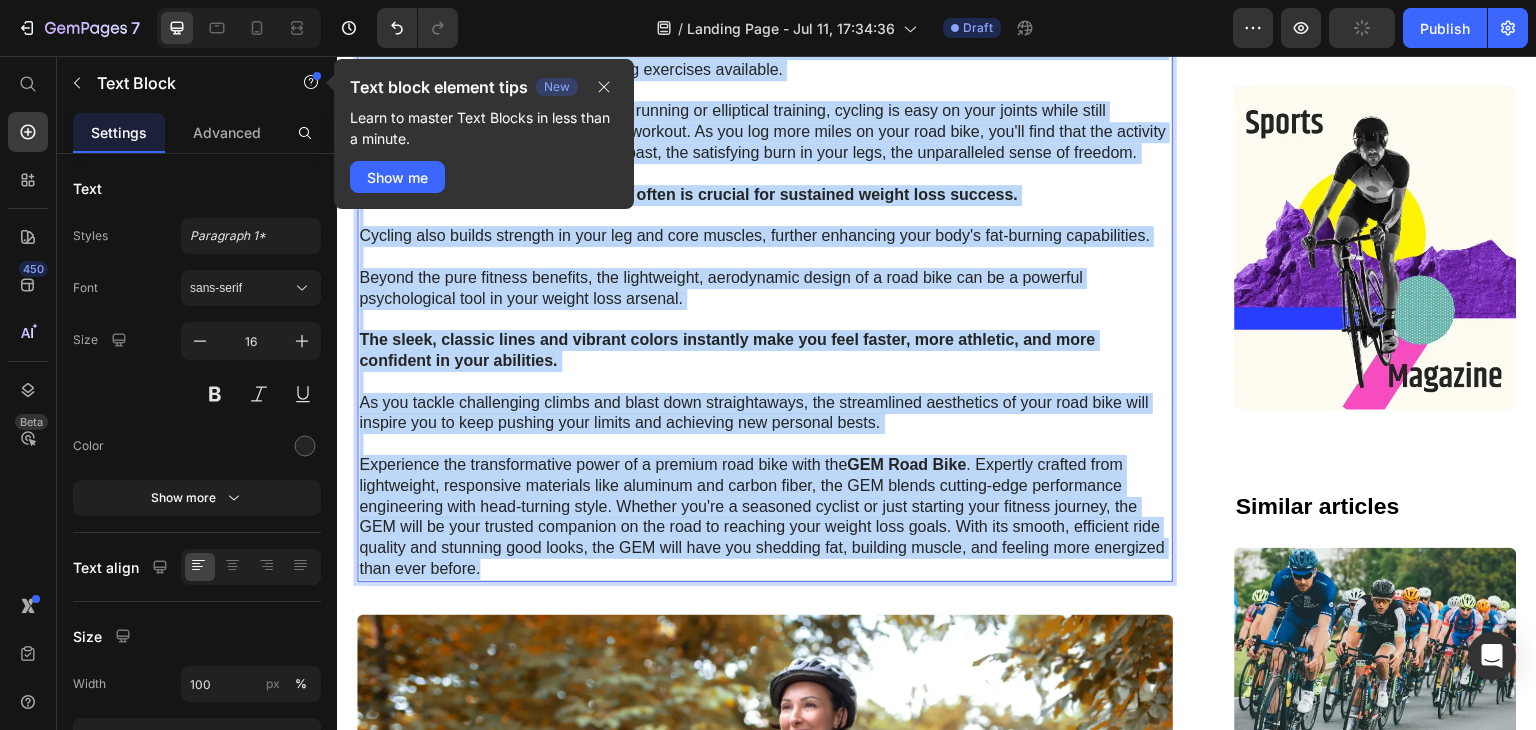 scroll, scrollTop: 1200, scrollLeft: 0, axis: vertical 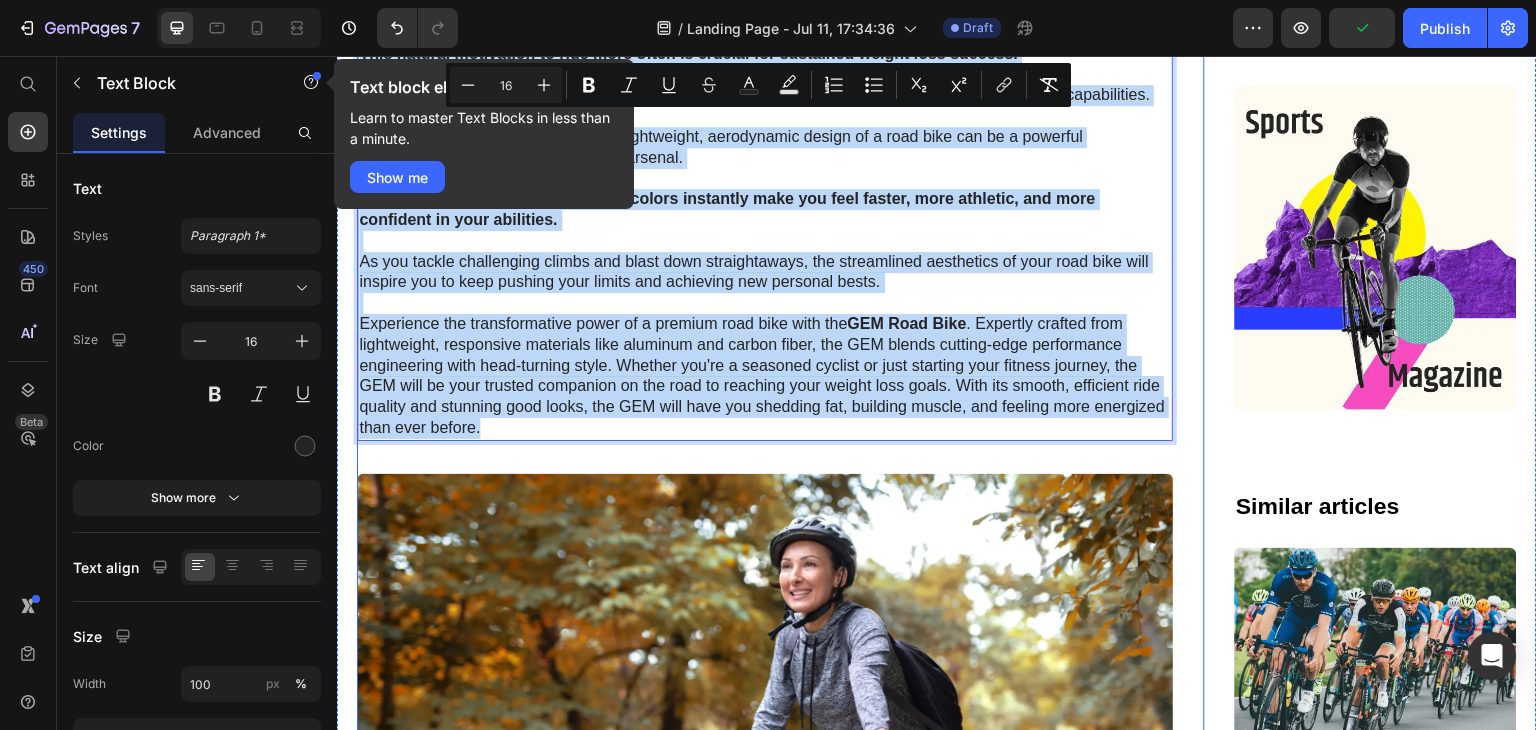 drag, startPoint x: 358, startPoint y: 276, endPoint x: 850, endPoint y: 466, distance: 527.41254 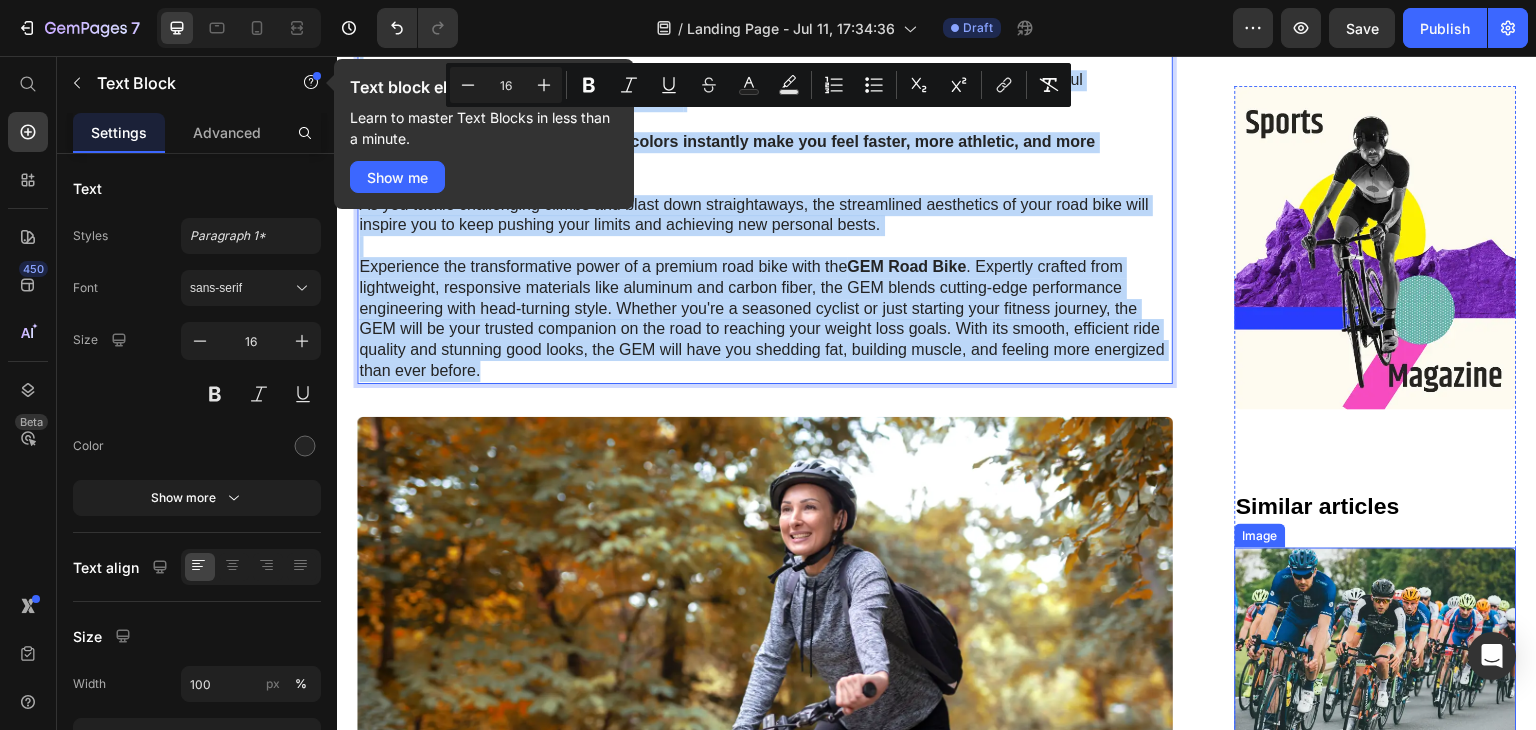 scroll, scrollTop: 1200, scrollLeft: 0, axis: vertical 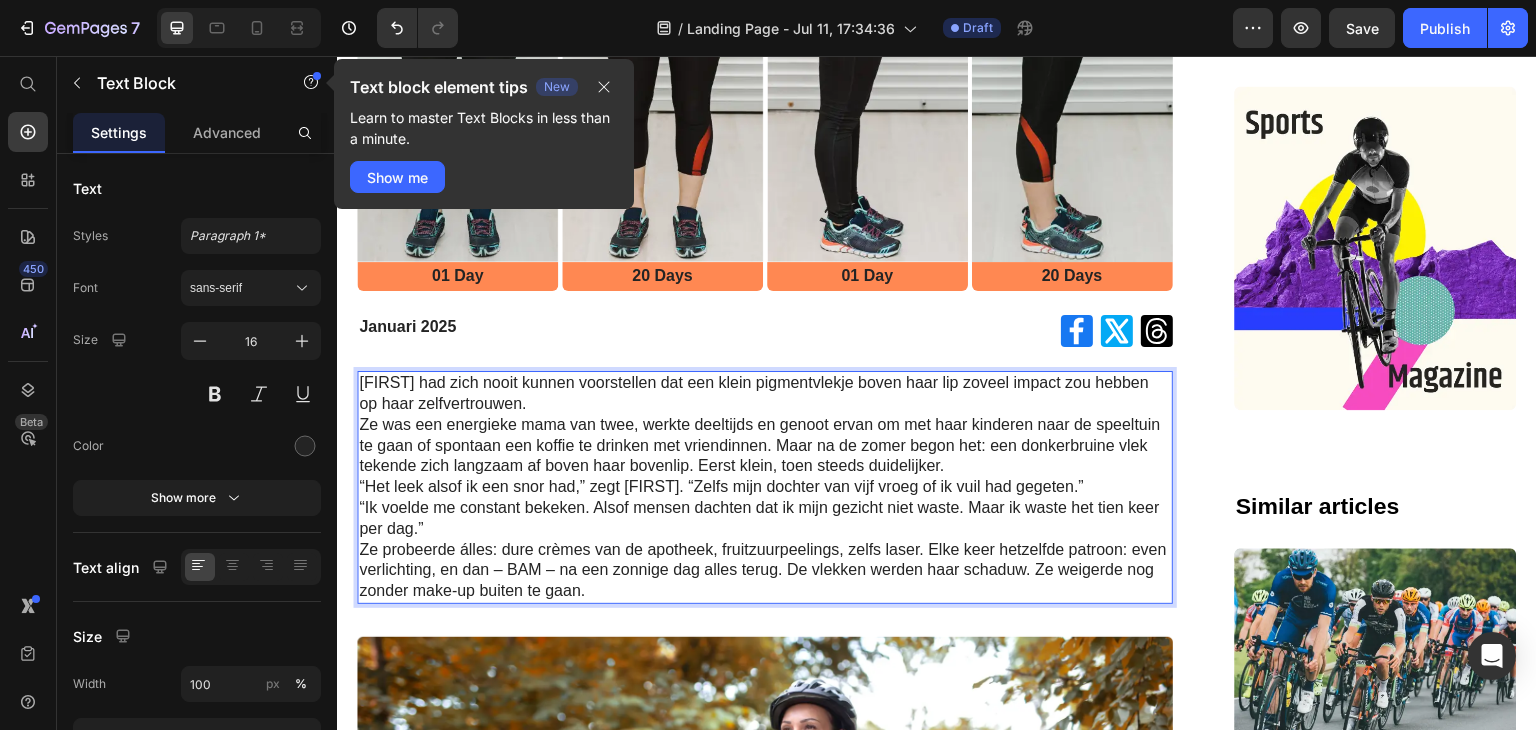 click on "“Ik voelde me constant bekeken. Alsof mensen dachten dat ik mijn gezicht niet waste. Maar ik waste het tien keer per dag.”" at bounding box center (765, 519) 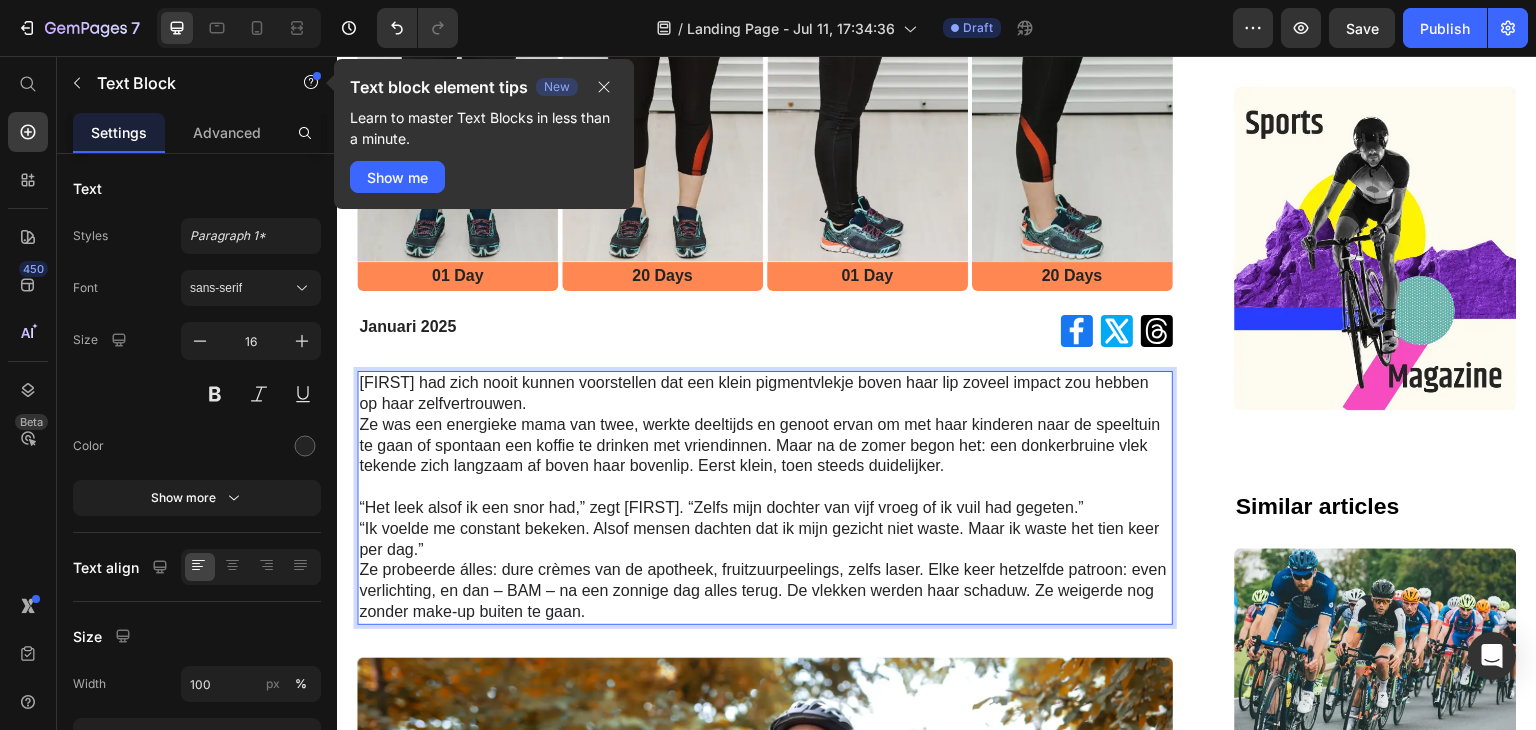 click on "“Het leek alsof ik een snor had,” zegt [FIRST]. “Zelfs mijn dochter van vijf vroeg of ik vuil had gegeten.”" at bounding box center (765, 508) 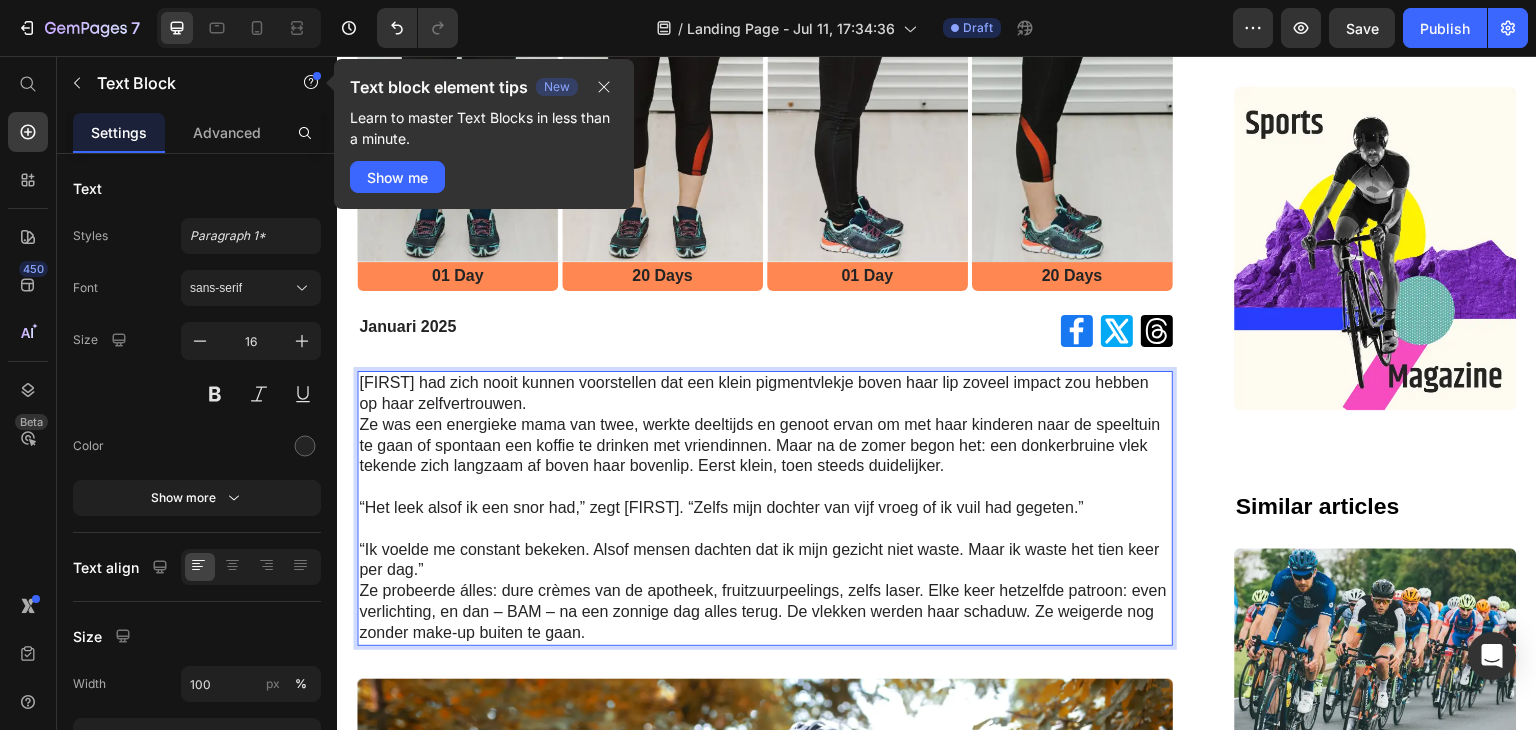 click on "“Ik voelde me constant bekeken. Alsof mensen dachten dat ik mijn gezicht niet waste. Maar ik waste het tien keer per dag.”" at bounding box center (765, 561) 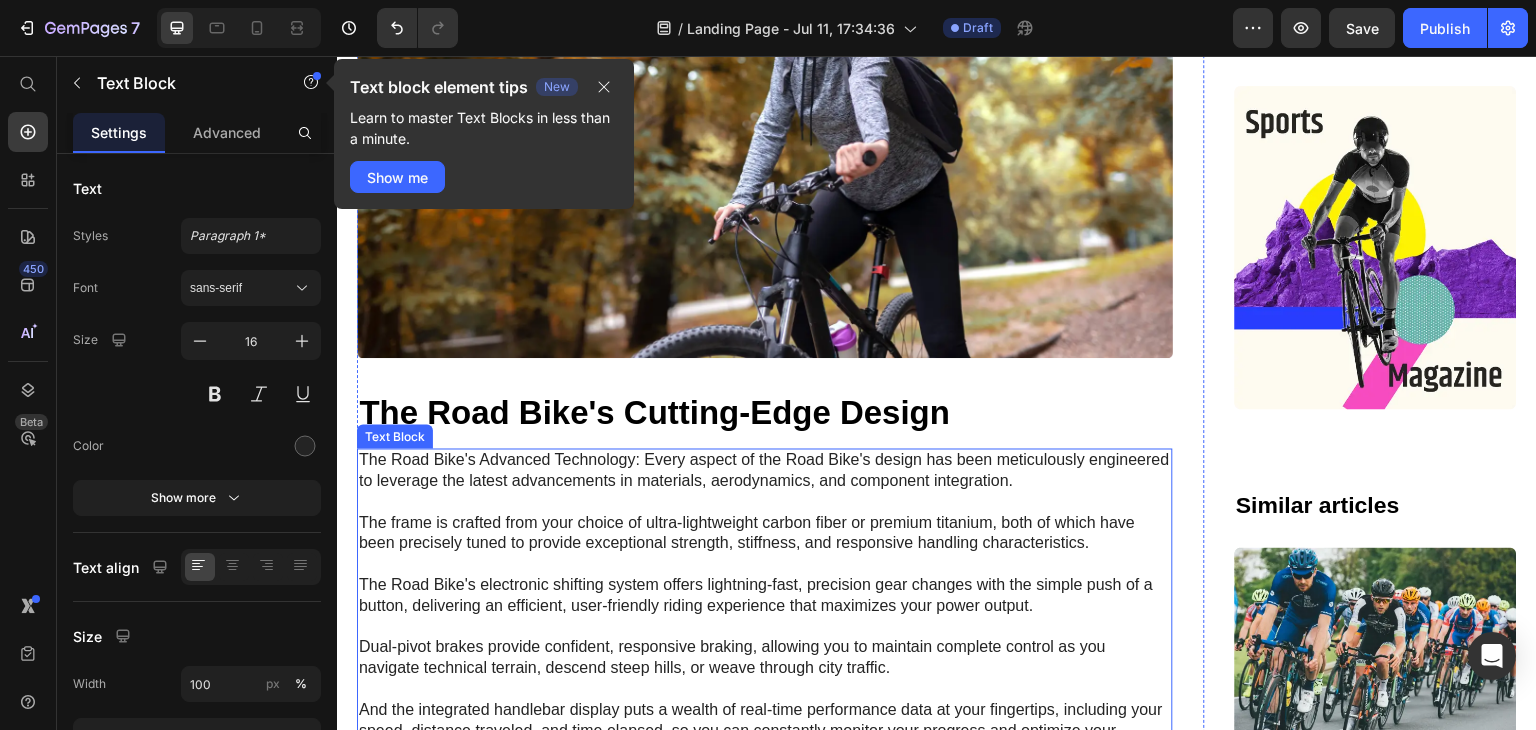 scroll, scrollTop: 1500, scrollLeft: 0, axis: vertical 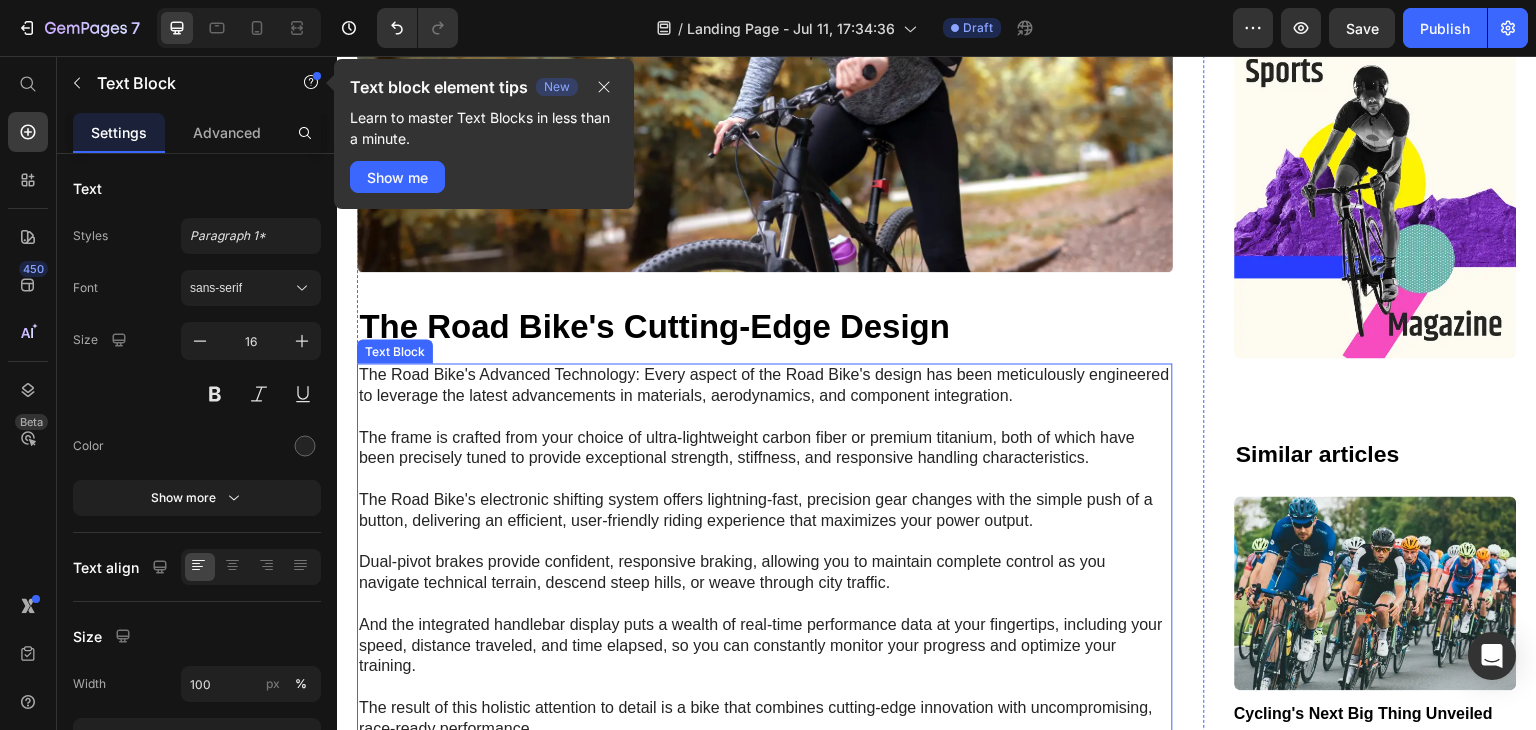 click on "The Road Bike's Advanced Technology: Every aspect of the Road Bike's design has been meticulously engineered to leverage the latest advancements in materials, aerodynamics, and component integration. The frame is crafted from your choice of ultra-lightweight carbon fiber or premium titanium, both of which have been precisely tuned to provide exceptional strength, stiffness, and responsive handling characteristics.  The Road Bike's electronic shifting system offers lightning-fast, precision gear changes with the simple push of a button, delivering an efficient, user-friendly riding experience that maximizes your power output.  Dual-pivot brakes provide confident, responsive braking, allowing you to maintain complete control as you navigate technical terrain, descend steep hills, or weave through city traffic.  The result of this holistic attention to detail is a bike that combines cutting-edge innovation with uncompromising, race-ready performance." at bounding box center (765, 552) 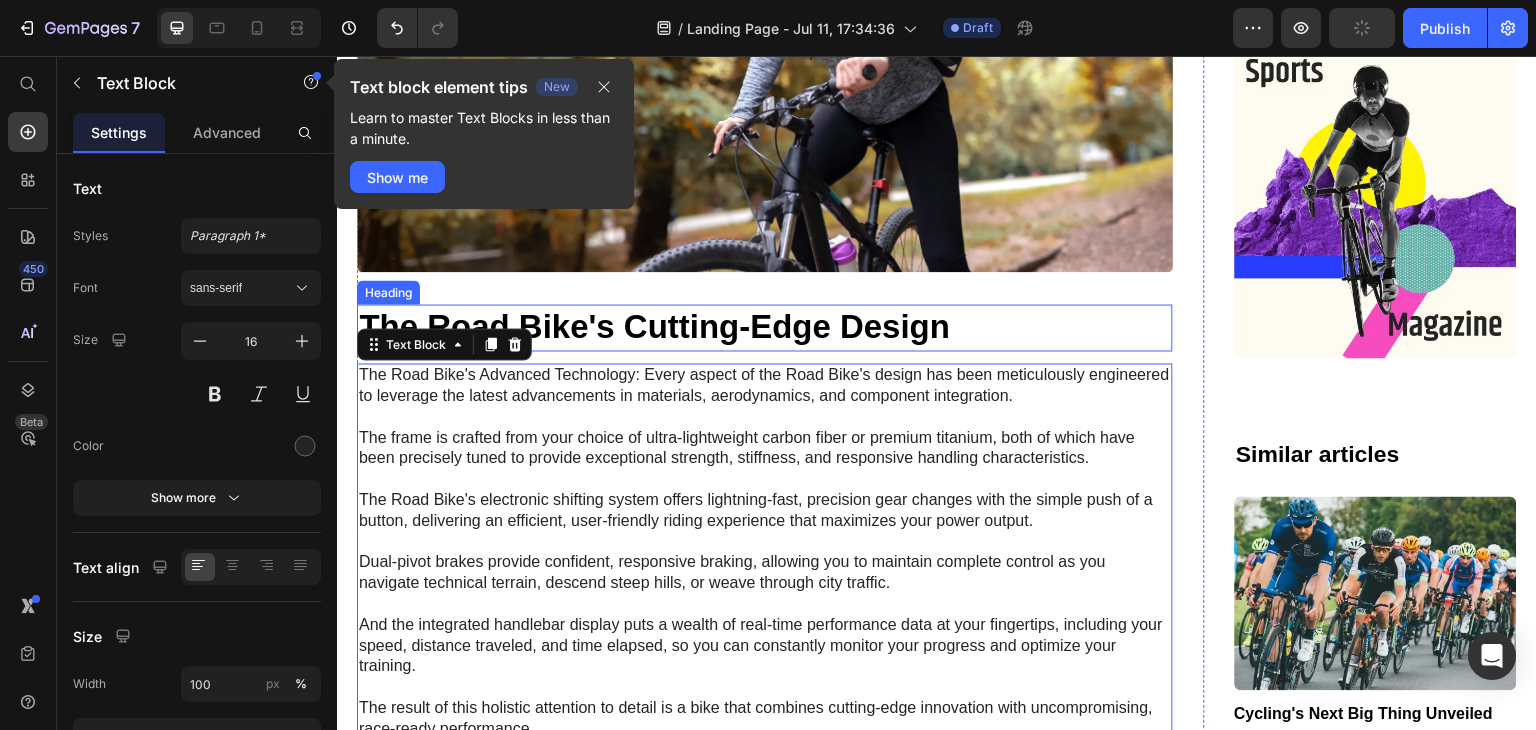 click on "The Road Bike's Cutting-Edge Design" at bounding box center (765, 327) 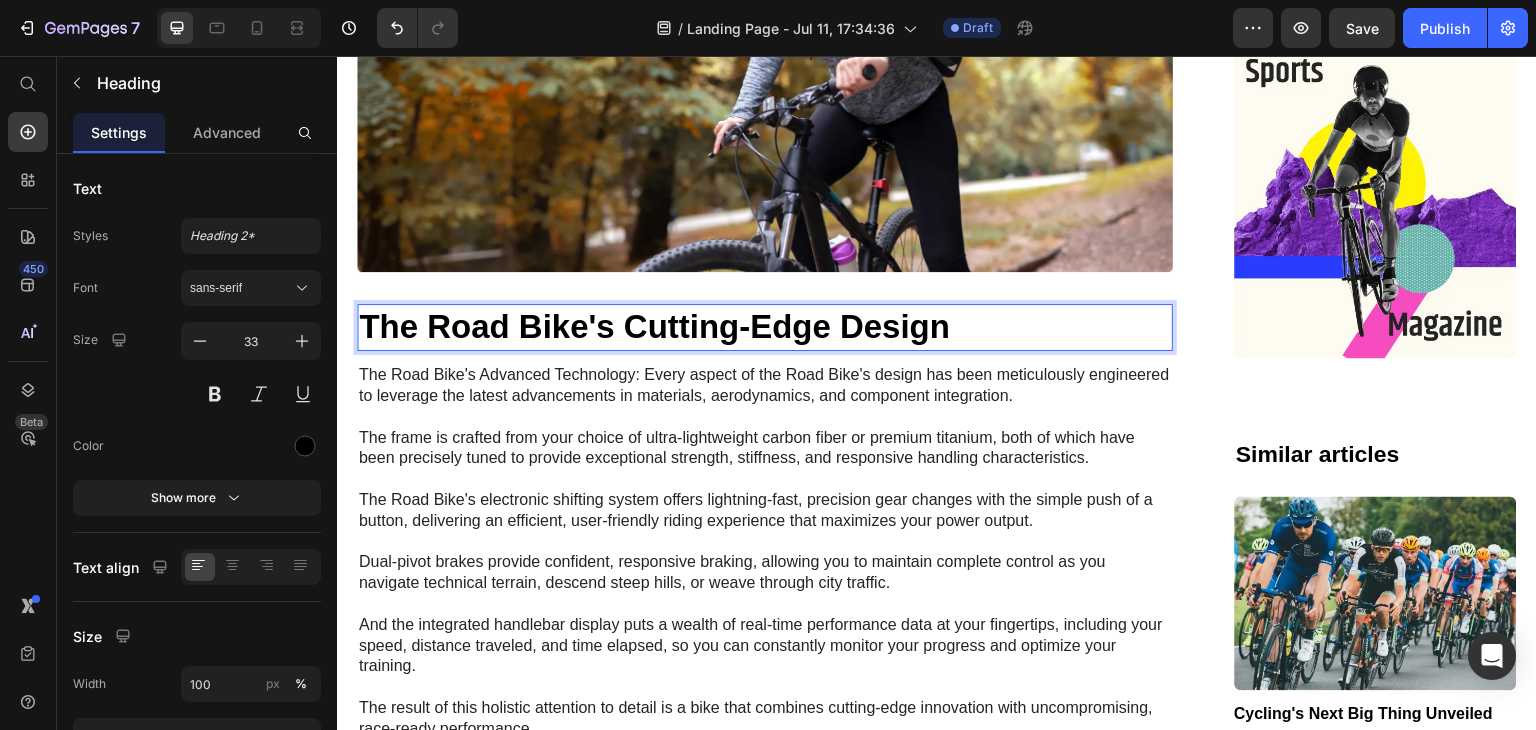 click on "The Road Bike's Cutting-Edge Design" at bounding box center [765, 327] 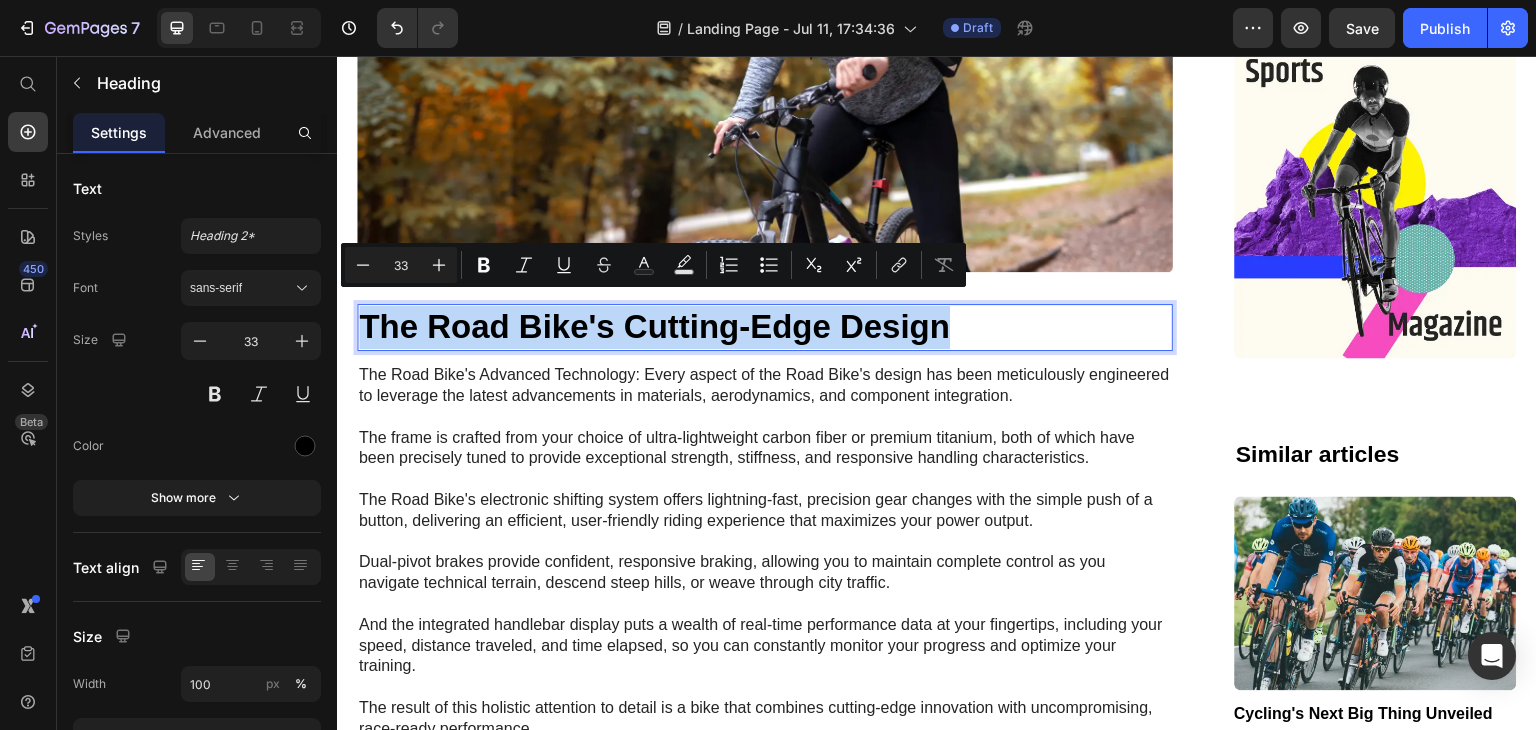 drag, startPoint x: 976, startPoint y: 310, endPoint x: 667, endPoint y: 343, distance: 310.75714 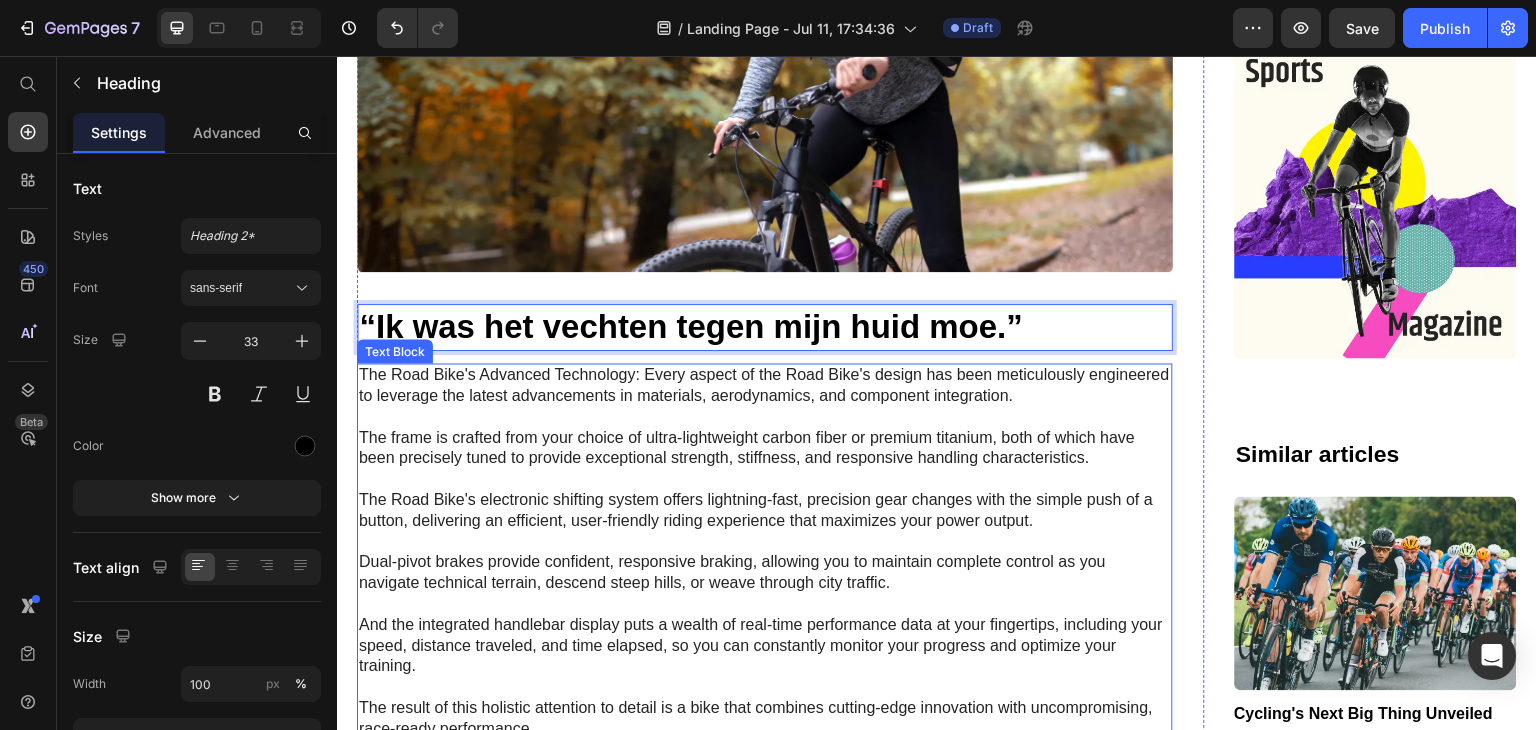click on "The Road Bike's Advanced Technology: Every aspect of the Road Bike's design has been meticulously engineered to leverage the latest advancements in materials, aerodynamics, and component integration. The frame is crafted from your choice of ultra-lightweight carbon fiber or premium titanium, both of which have been precisely tuned to provide exceptional strength, stiffness, and responsive handling characteristics.  The Road Bike's electronic shifting system offers lightning-fast, precision gear changes with the simple push of a button, delivering an efficient, user-friendly riding experience that maximizes your power output.  Dual-pivot brakes provide confident, responsive braking, allowing you to maintain complete control as you navigate technical terrain, descend steep hills, or weave through city traffic.  The result of this holistic attention to detail is a bike that combines cutting-edge innovation with uncompromising, race-ready performance." at bounding box center [765, 552] 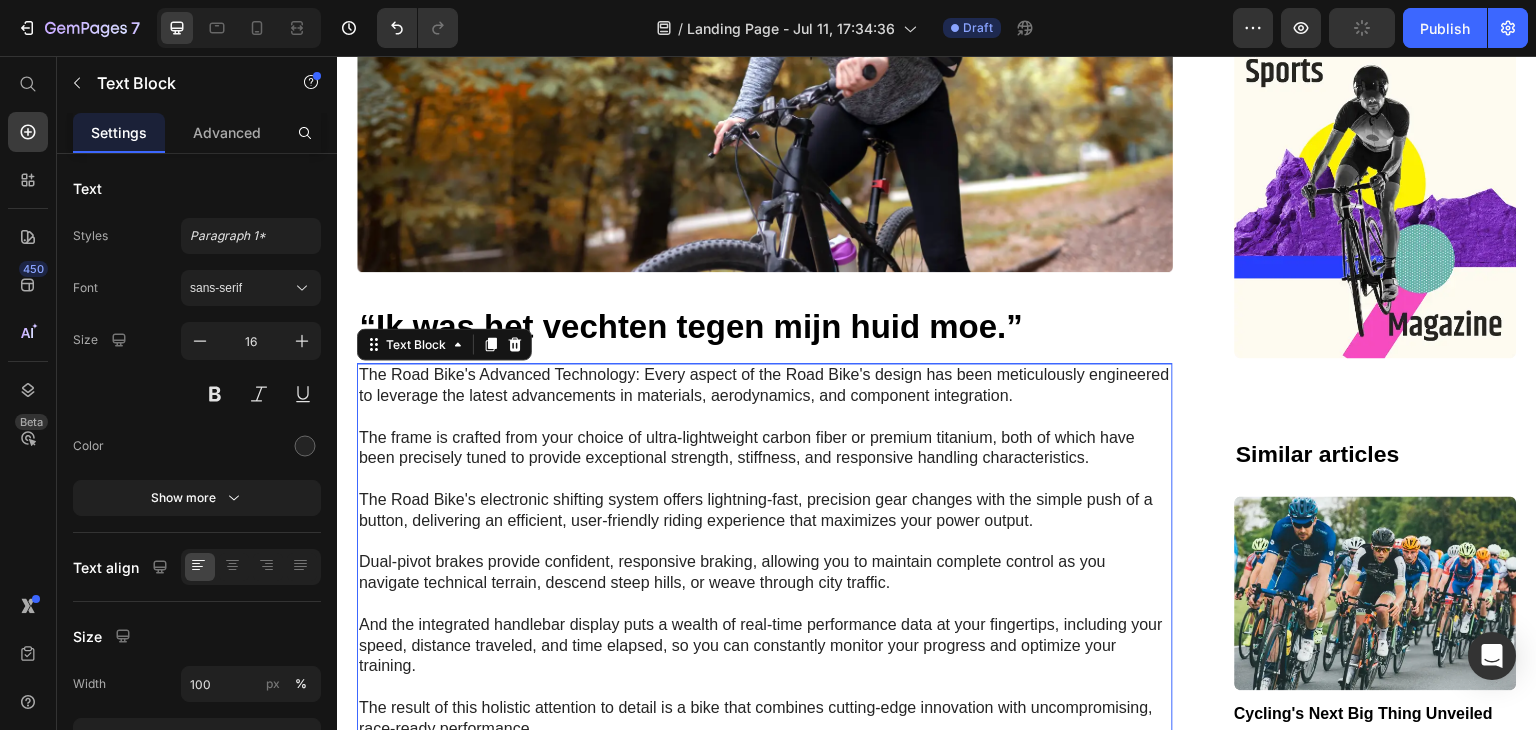click on "The Road Bike's Advanced Technology: Every aspect of the Road Bike's design has been meticulously engineered to leverage the latest advancements in materials, aerodynamics, and component integration. The frame is crafted from your choice of ultra-lightweight carbon fiber or premium titanium, both of which have been precisely tuned to provide exceptional strength, stiffness, and responsive handling characteristics.  The Road Bike's electronic shifting system offers lightning-fast, precision gear changes with the simple push of a button, delivering an efficient, user-friendly riding experience that maximizes your power output.  Dual-pivot brakes provide confident, responsive braking, allowing you to maintain complete control as you navigate technical terrain, descend steep hills, or weave through city traffic.  The result of this holistic attention to detail is a bike that combines cutting-edge innovation with uncompromising, race-ready performance." at bounding box center [765, 552] 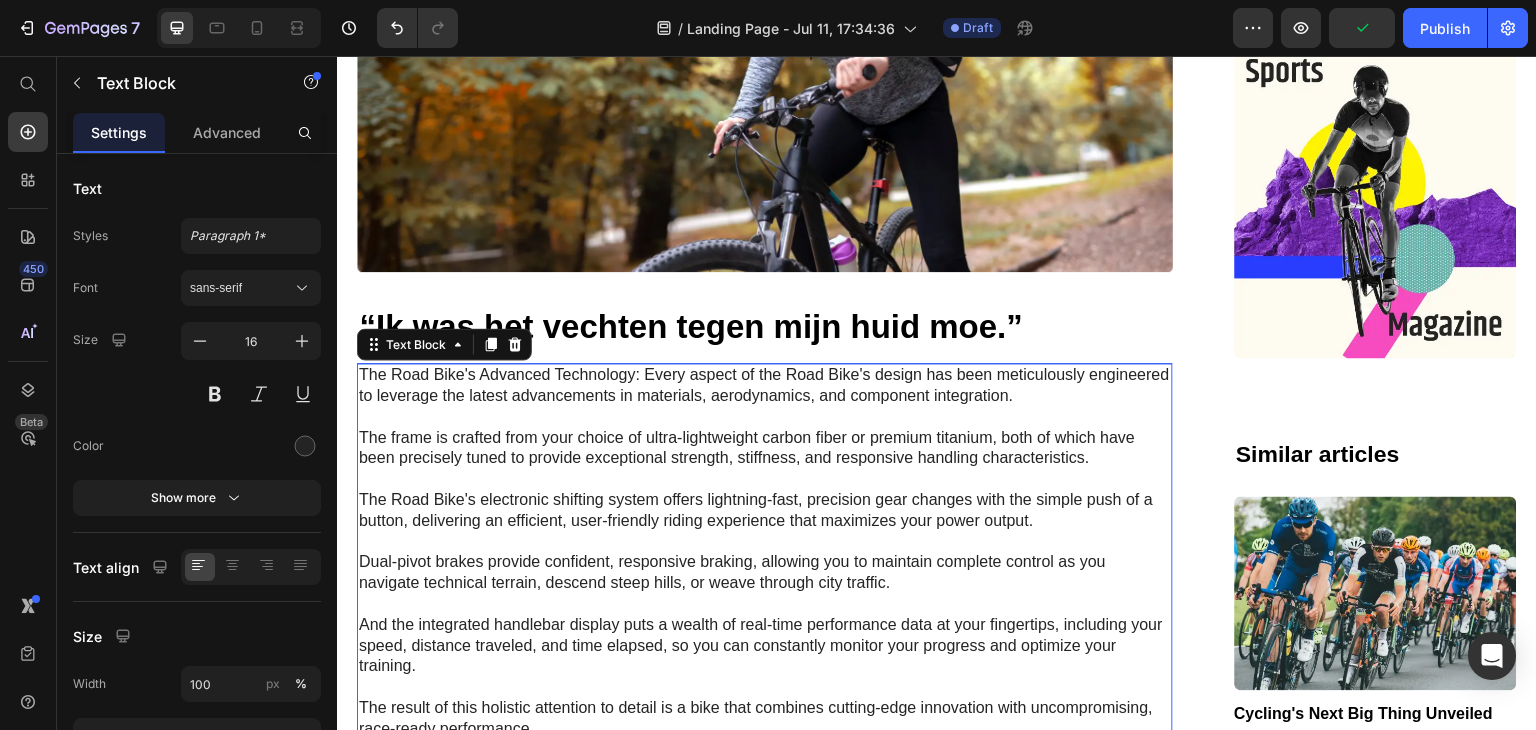 click on "The Road Bike's Advanced Technology: Every aspect of the Road Bike's design has been meticulously engineered to leverage the latest advancements in materials, aerodynamics, and component integration. The frame is crafted from your choice of ultra-lightweight carbon fiber or premium titanium, both of which have been precisely tuned to provide exceptional strength, stiffness, and responsive handling characteristics.  The Road Bike's electronic shifting system offers lightning-fast, precision gear changes with the simple push of a button, delivering an efficient, user-friendly riding experience that maximizes your power output.  Dual-pivot brakes provide confident, responsive braking, allowing you to maintain complete control as you navigate technical terrain, descend steep hills, or weave through city traffic.  The result of this holistic attention to detail is a bike that combines cutting-edge innovation with uncompromising, race-ready performance." at bounding box center (765, 552) 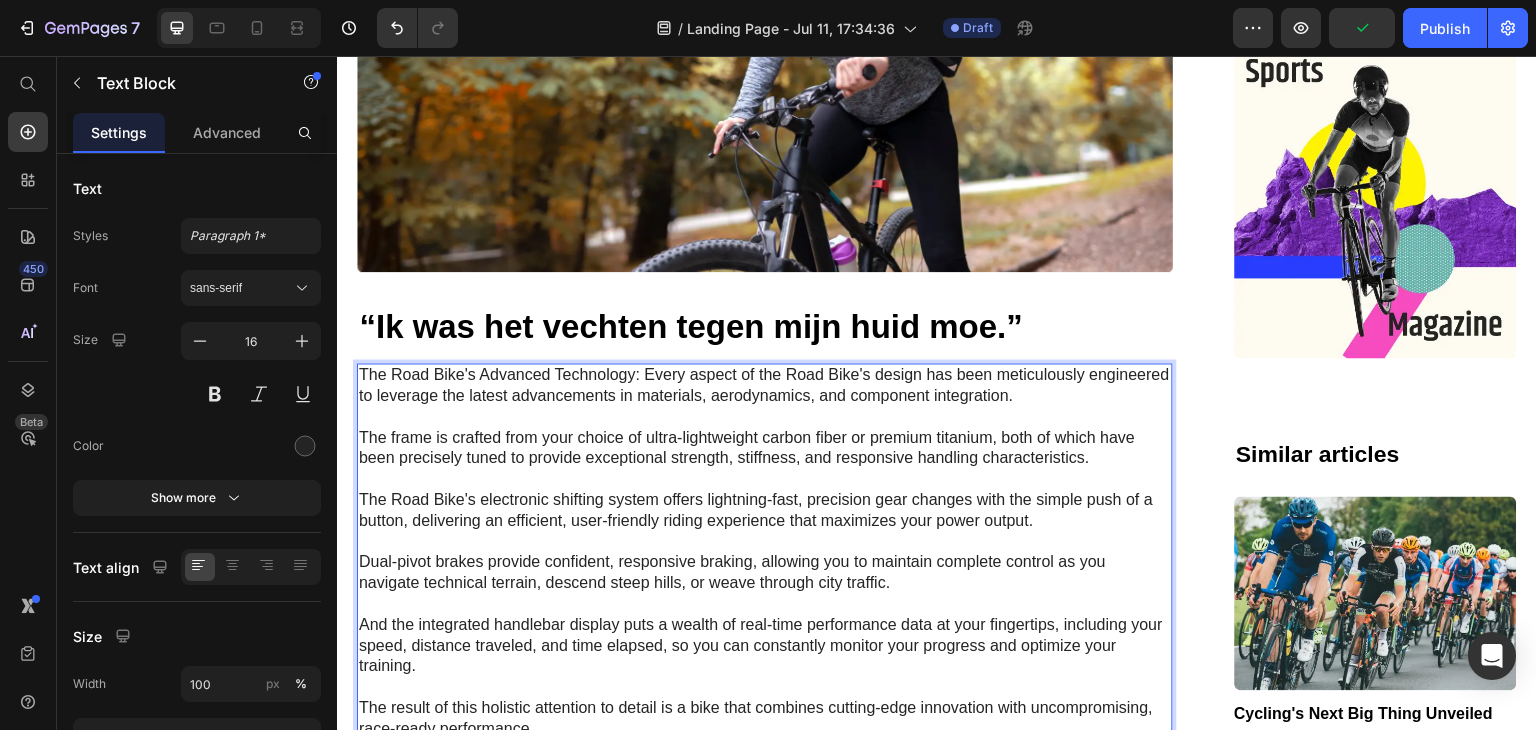 click on "The Road Bike's Advanced Technology: Every aspect of the Road Bike's design has been meticulously engineered to leverage the latest advancements in materials, aerodynamics, and component integration. The frame is crafted from your choice of ultra-lightweight carbon fiber or premium titanium, both of which have been precisely tuned to provide exceptional strength, stiffness, and responsive handling characteristics.  The Road Bike's electronic shifting system offers lightning-fast, precision gear changes with the simple push of a button, delivering an efficient, user-friendly riding experience that maximizes your power output.  Dual-pivot brakes provide confident, responsive braking, allowing you to maintain complete control as you navigate technical terrain, descend steep hills, or weave through city traffic.  The result of this holistic attention to detail is a bike that combines cutting-edge innovation with uncompromising, race-ready performance." at bounding box center [765, 552] 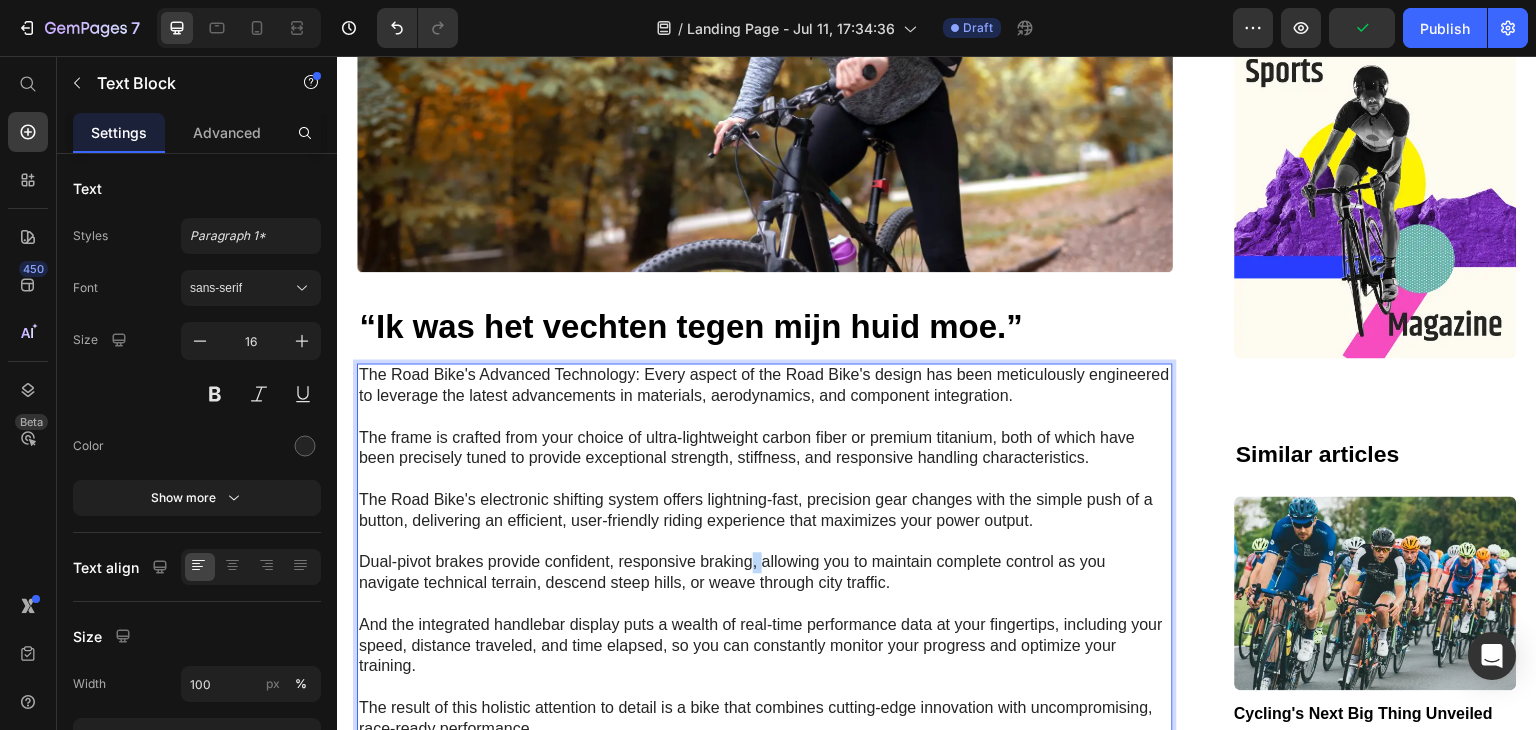 click on "The Road Bike's Advanced Technology: Every aspect of the Road Bike's design has been meticulously engineered to leverage the latest advancements in materials, aerodynamics, and component integration. The frame is crafted from your choice of ultra-lightweight carbon fiber or premium titanium, both of which have been precisely tuned to provide exceptional strength, stiffness, and responsive handling characteristics.  The Road Bike's electronic shifting system offers lightning-fast, precision gear changes with the simple push of a button, delivering an efficient, user-friendly riding experience that maximizes your power output.  Dual-pivot brakes provide confident, responsive braking, allowing you to maintain complete control as you navigate technical terrain, descend steep hills, or weave through city traffic.  The result of this holistic attention to detail is a bike that combines cutting-edge innovation with uncompromising, race-ready performance." at bounding box center [765, 552] 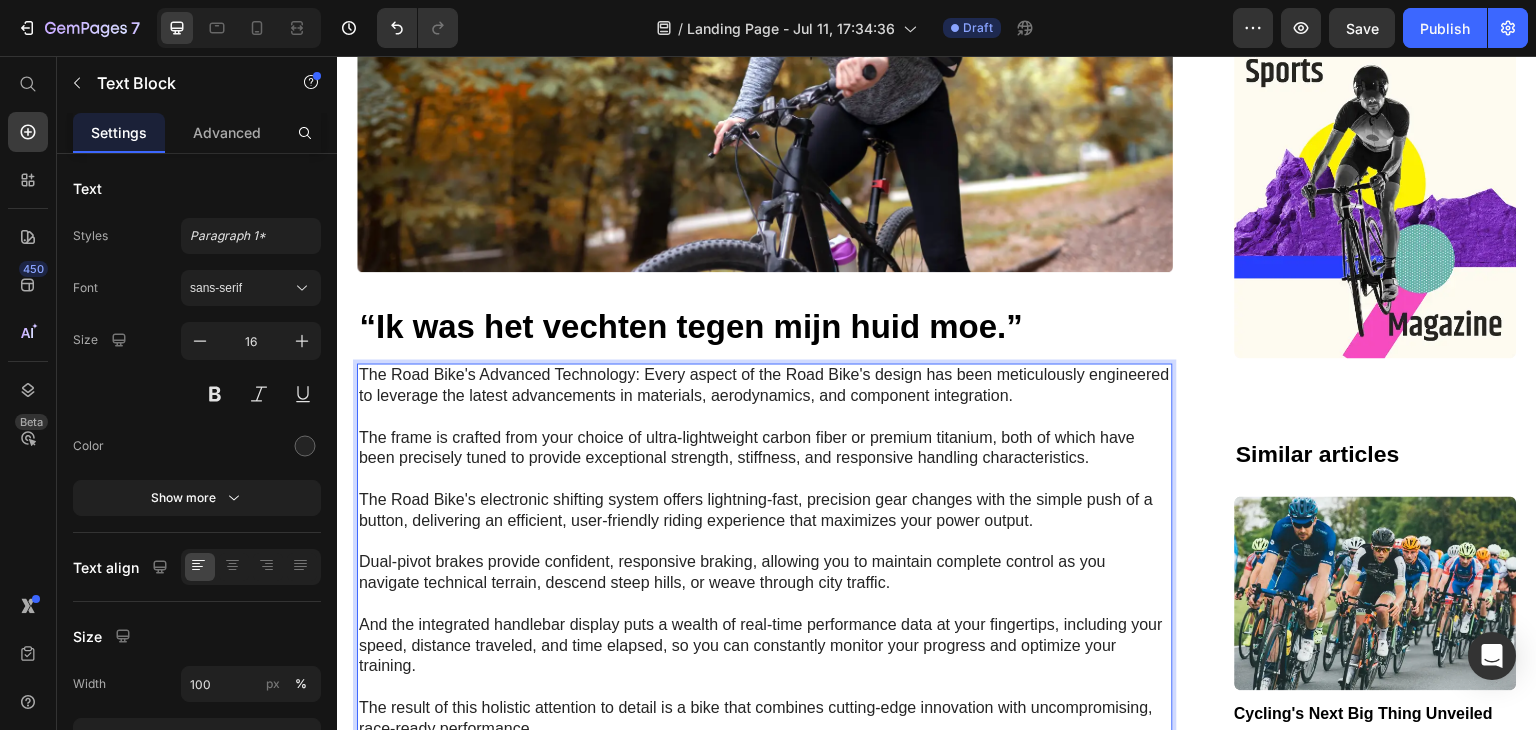 click on "The Road Bike's Advanced Technology: Every aspect of the Road Bike's design has been meticulously engineered to leverage the latest advancements in materials, aerodynamics, and component integration. The frame is crafted from your choice of ultra-lightweight carbon fiber or premium titanium, both of which have been precisely tuned to provide exceptional strength, stiffness, and responsive handling characteristics.  The Road Bike's electronic shifting system offers lightning-fast, precision gear changes with the simple push of a button, delivering an efficient, user-friendly riding experience that maximizes your power output.  Dual-pivot brakes provide confident, responsive braking, allowing you to maintain complete control as you navigate technical terrain, descend steep hills, or weave through city traffic.  The result of this holistic attention to detail is a bike that combines cutting-edge innovation with uncompromising, race-ready performance." at bounding box center (765, 552) 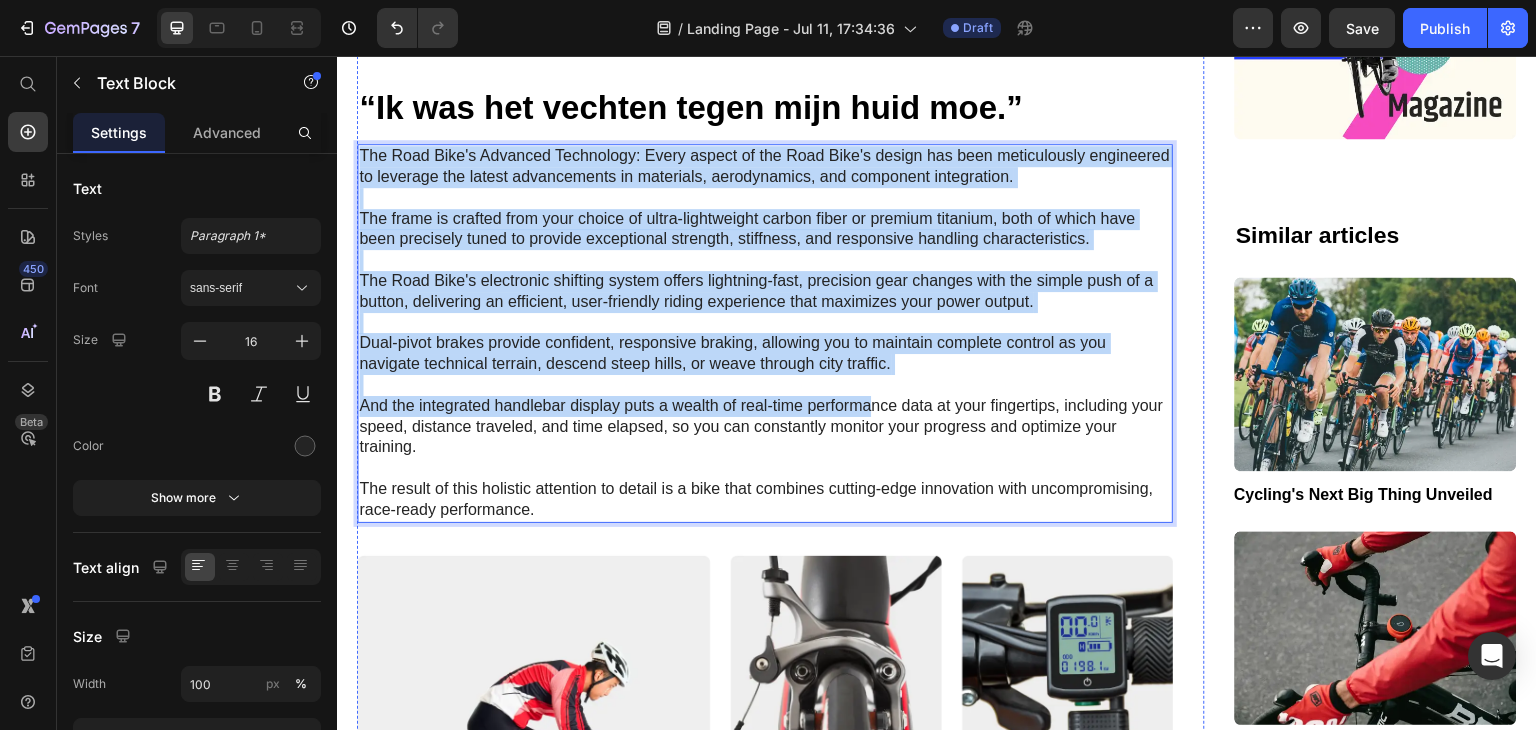 scroll, scrollTop: 1711, scrollLeft: 0, axis: vertical 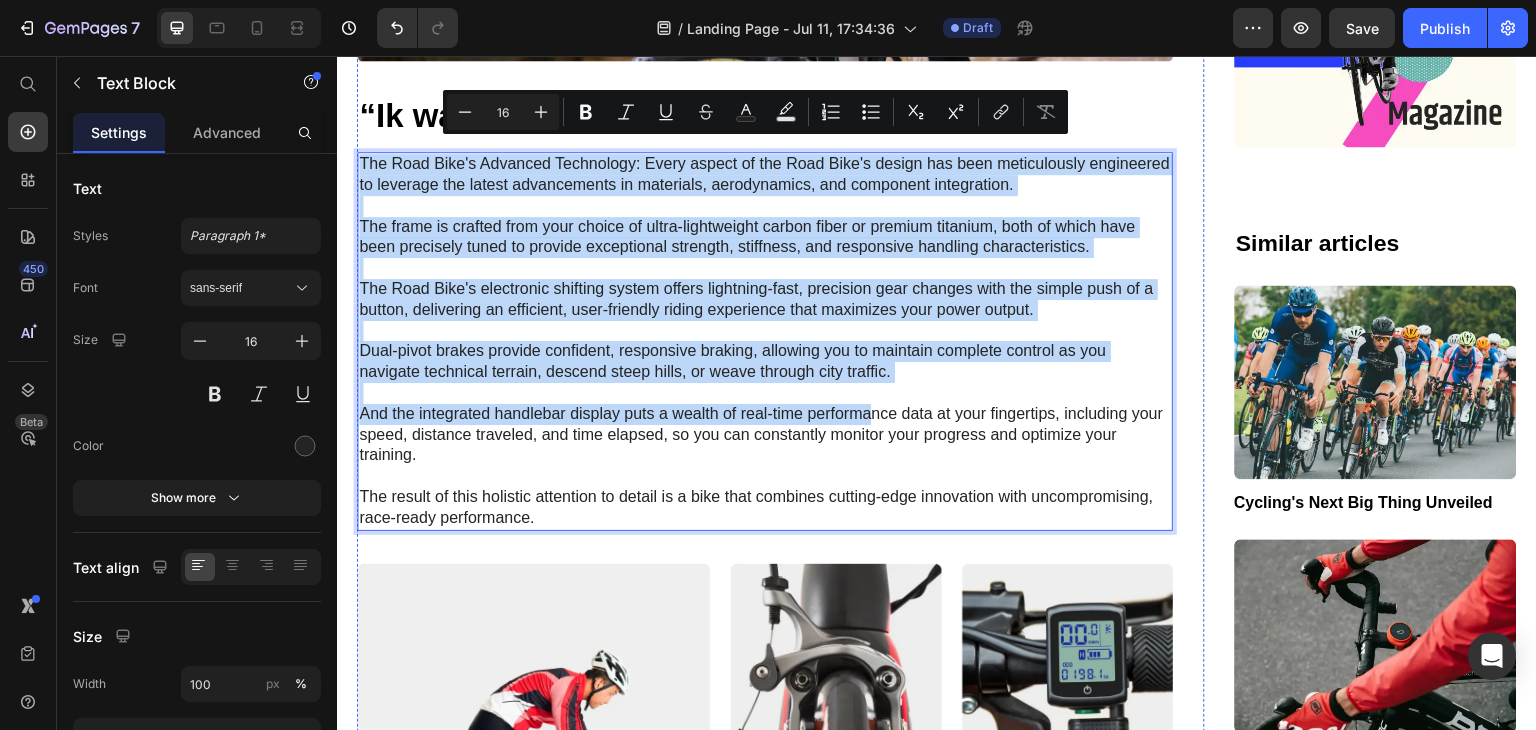 drag, startPoint x: 364, startPoint y: 366, endPoint x: 871, endPoint y: 403, distance: 508.3483 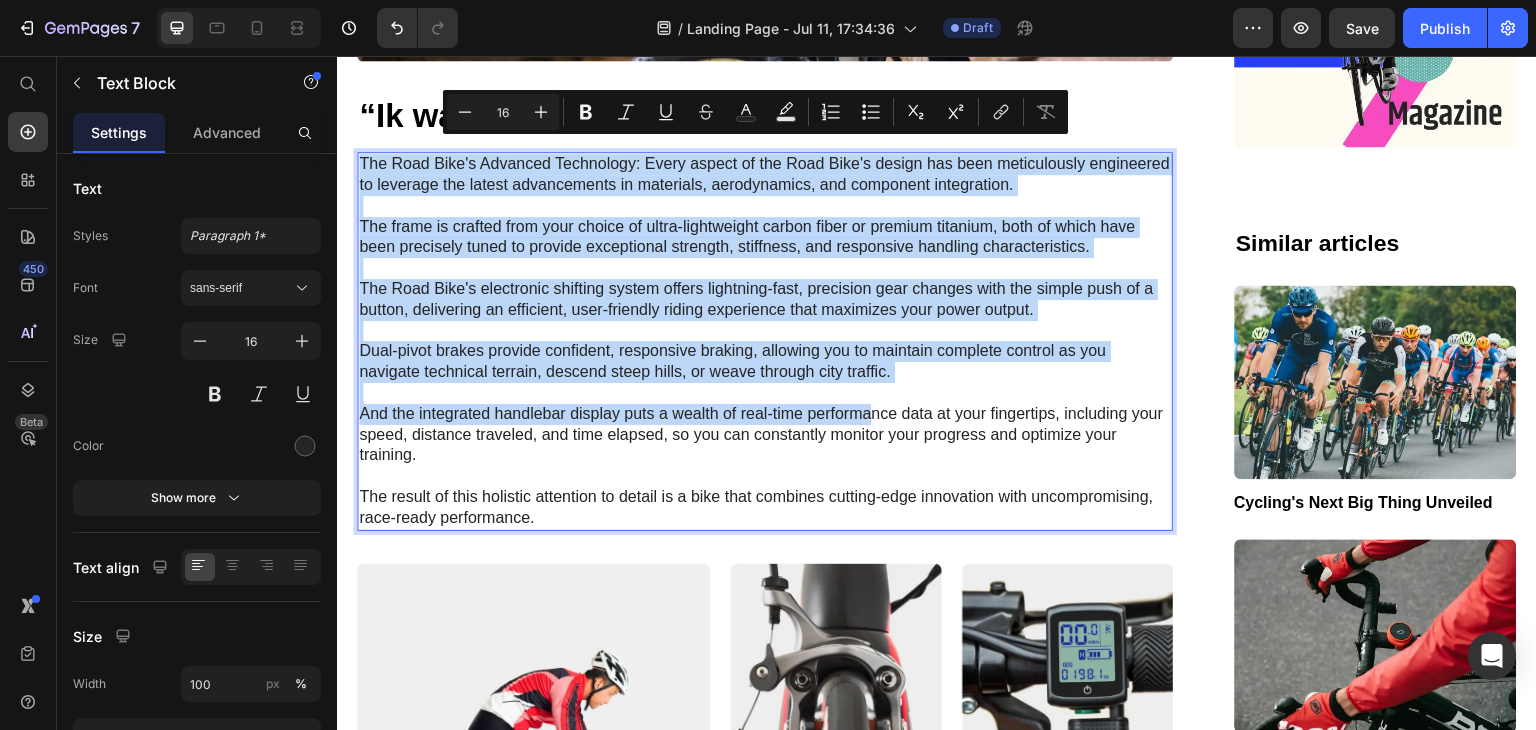 click on "The Road Bike's Advanced Technology: Every aspect of the Road Bike's design has been meticulously engineered to leverage the latest advancements in materials, aerodynamics, and component integration. The frame is crafted from your choice of ultra-lightweight carbon fiber or premium titanium, both of which have been precisely tuned to provide exceptional strength, stiffness, and responsive handling characteristics.  The Road Bike's electronic shifting system offers lightning-fast, precision gear changes with the simple push of a button, delivering an efficient, user-friendly riding experience that maximizes your power output.  Dual-pivot brakes provide confident, responsive braking, allowing you to maintain complete control as you navigate technical terrain, descend steep hills, or weave through city traffic.  The result of this holistic attention to detail is a bike that combines cutting-edge innovation with uncompromising, race-ready performance." at bounding box center [765, 341] 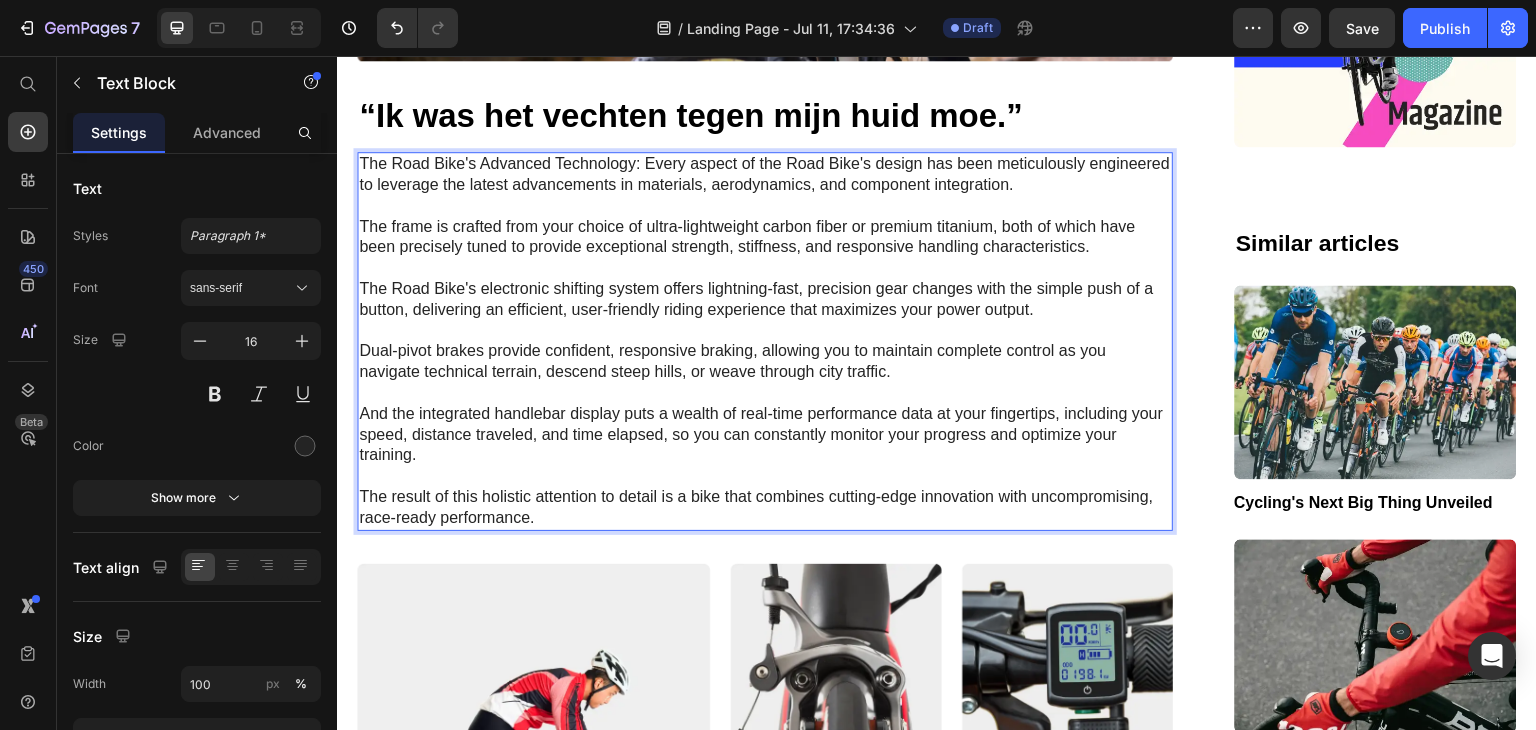 click on "The Road Bike's Advanced Technology: Every aspect of the Road Bike's design has been meticulously engineered to leverage the latest advancements in materials, aerodynamics, and component integration. The frame is crafted from your choice of ultra-lightweight carbon fiber or premium titanium, both of which have been precisely tuned to provide exceptional strength, stiffness, and responsive handling characteristics.  The Road Bike's electronic shifting system offers lightning-fast, precision gear changes with the simple push of a button, delivering an efficient, user-friendly riding experience that maximizes your power output.  Dual-pivot brakes provide confident, responsive braking, allowing you to maintain complete control as you navigate technical terrain, descend steep hills, or weave through city traffic.  The result of this holistic attention to detail is a bike that combines cutting-edge innovation with uncompromising, race-ready performance." at bounding box center (765, 341) 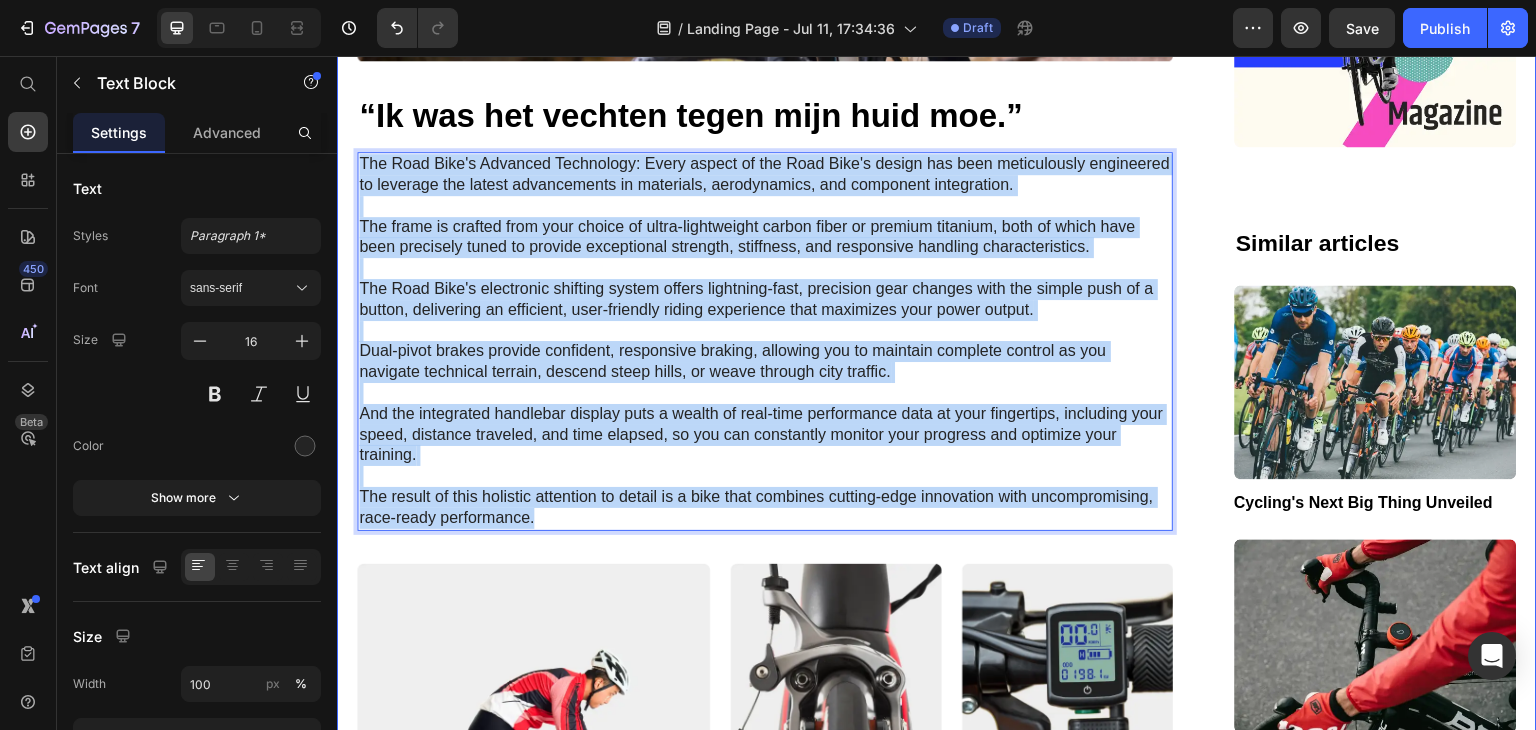 drag, startPoint x: 542, startPoint y: 511, endPoint x: 352, endPoint y: 125, distance: 430.22784 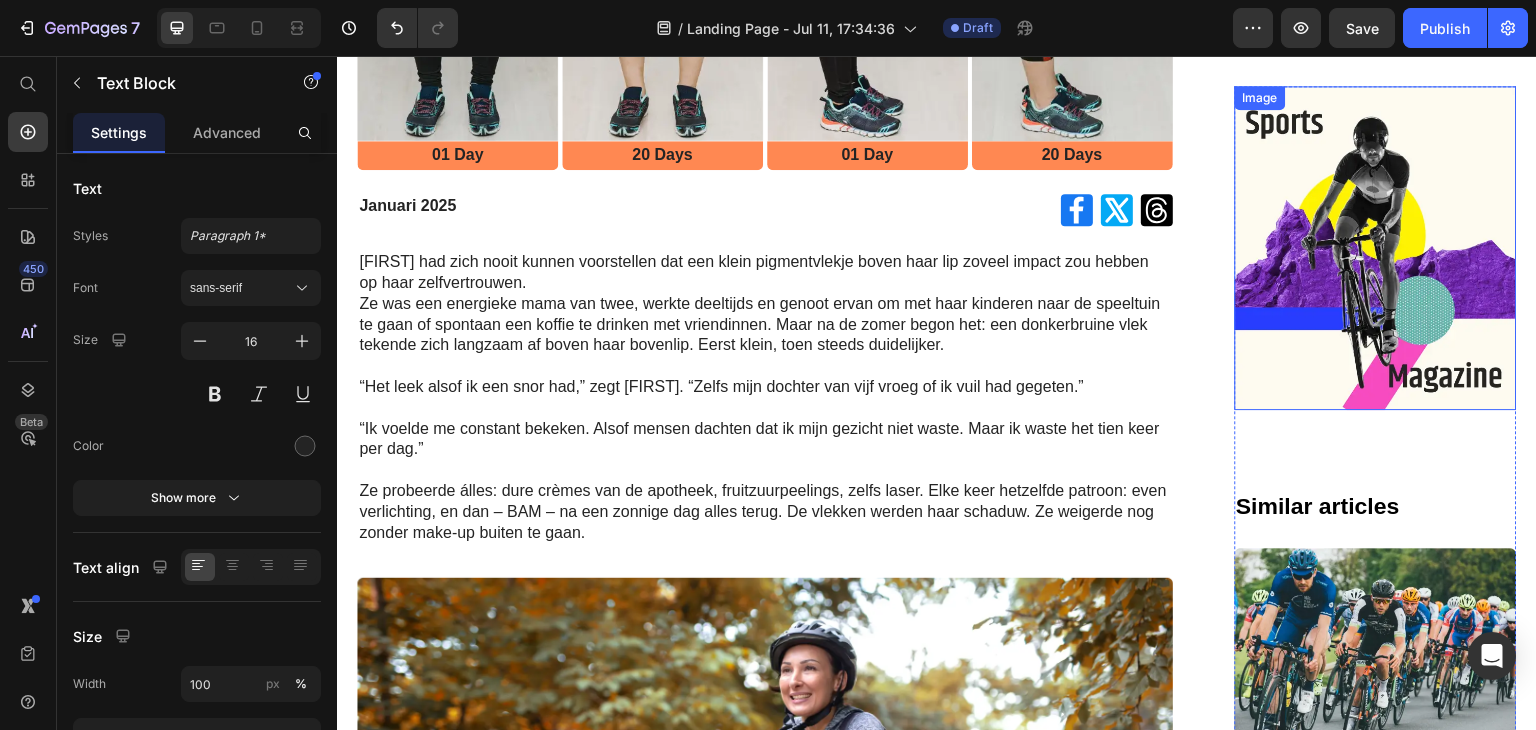 scroll, scrollTop: 711, scrollLeft: 0, axis: vertical 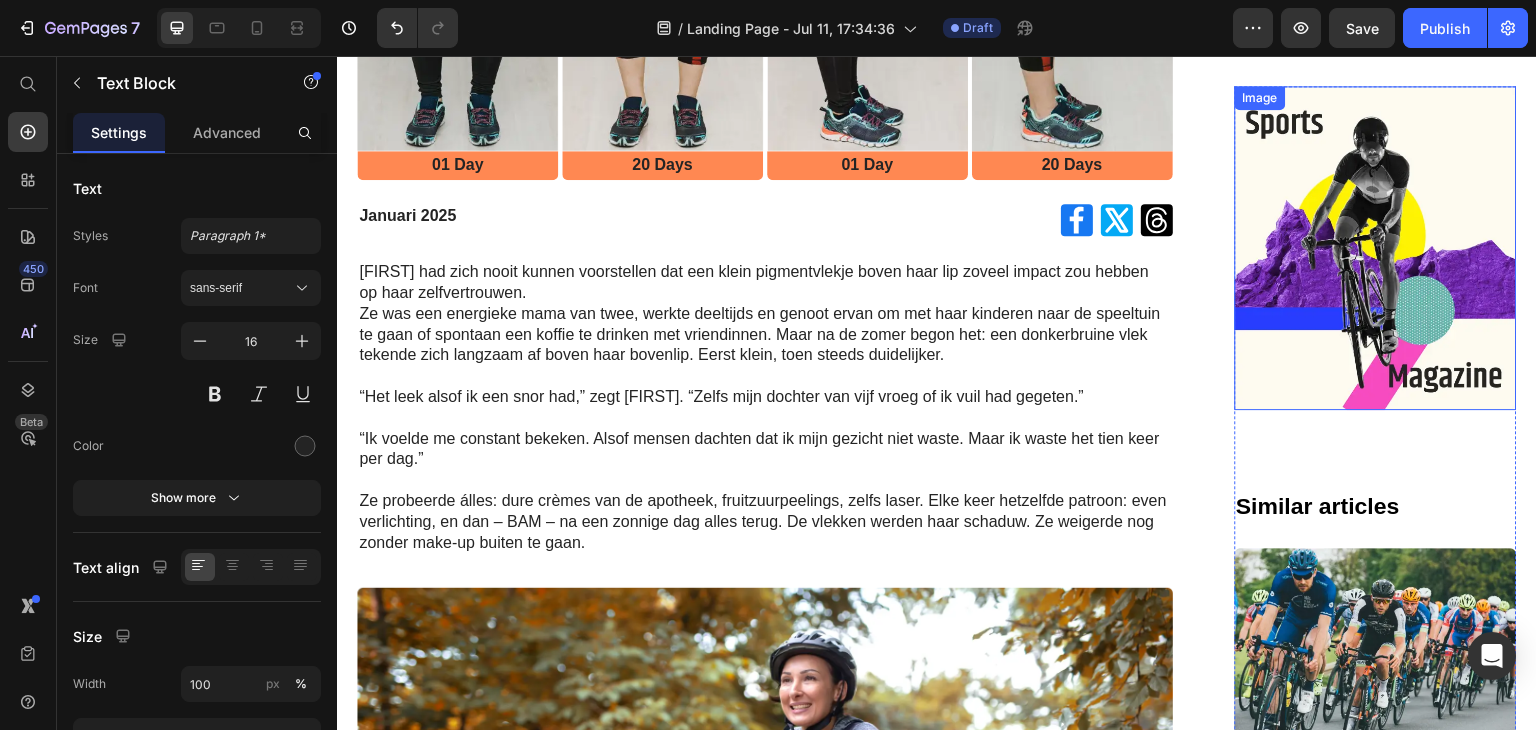 click at bounding box center [1376, 248] 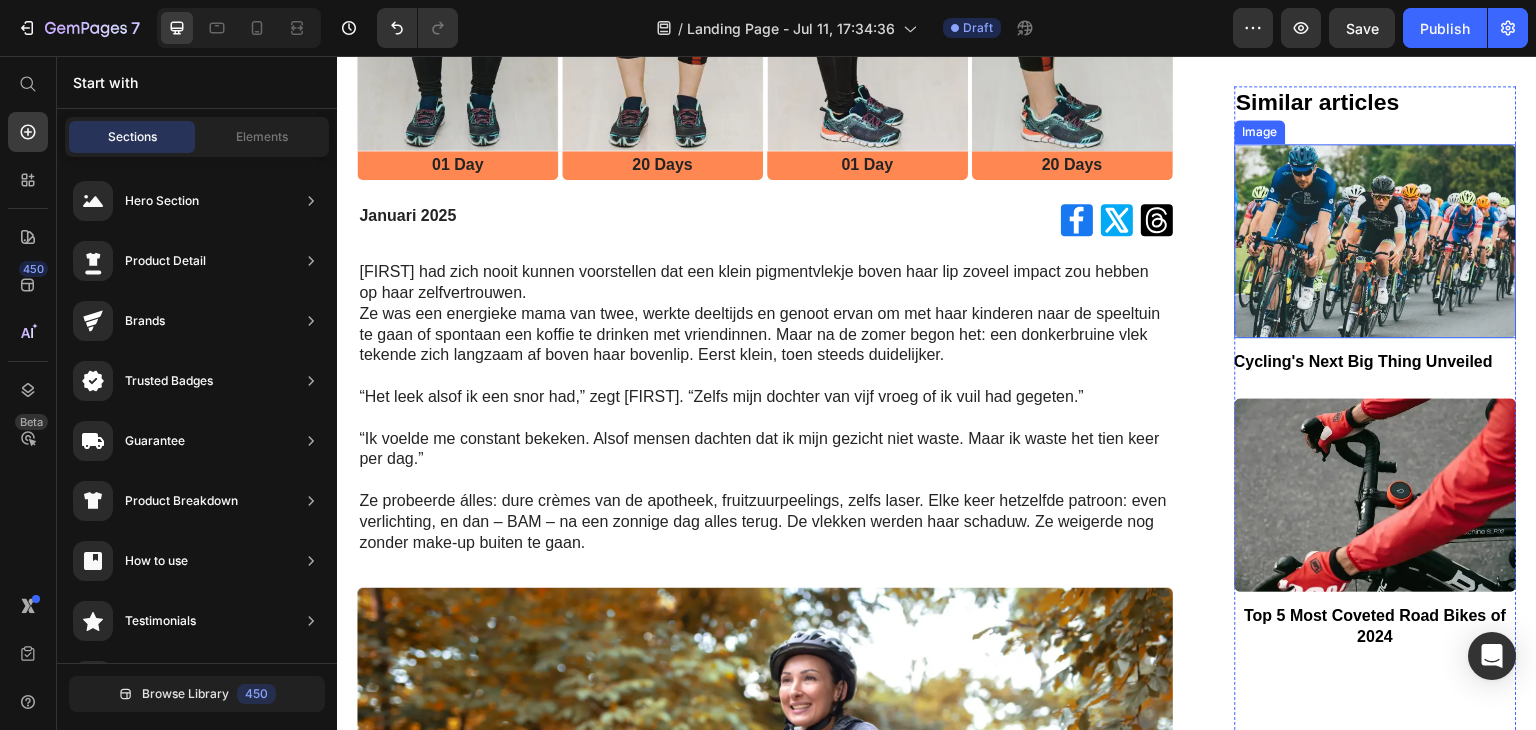 click at bounding box center [1376, 241] 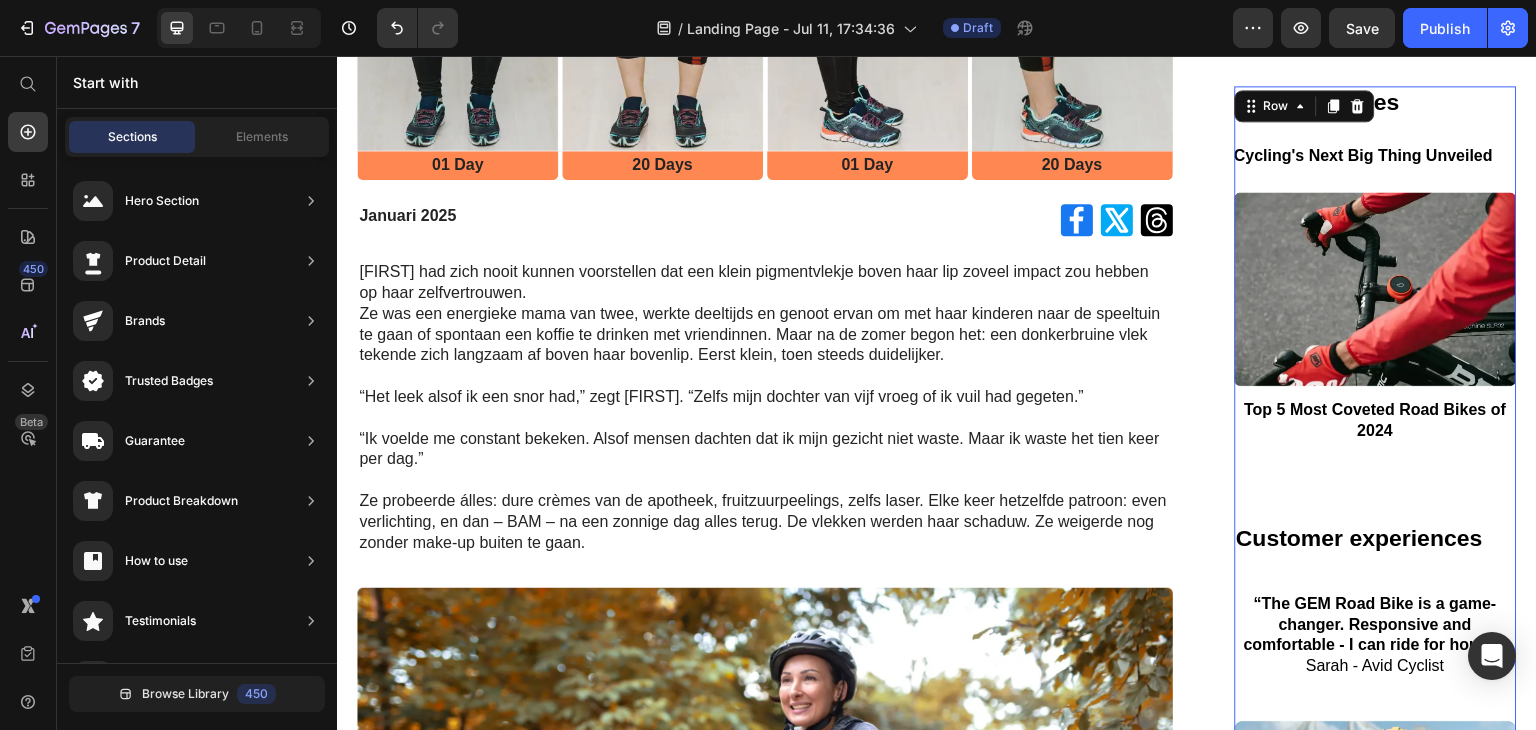 click on "Similar articles Heading Cycling's Next Big Thing Unveiled Button Image Top 5 Most Coveted Road Bikes of 2024 Button Customer experiences Heading Image “The GEM Road Bike is a game-changer. Responsive and comfortable - I can ride for hours.” [FIRST] - Avid Cyclist Text Block Image “Skeptical at first, but the GEM's power and control made me a true believer.” [FIRST] - Competitive Racer Text Block" at bounding box center [1376, 647] 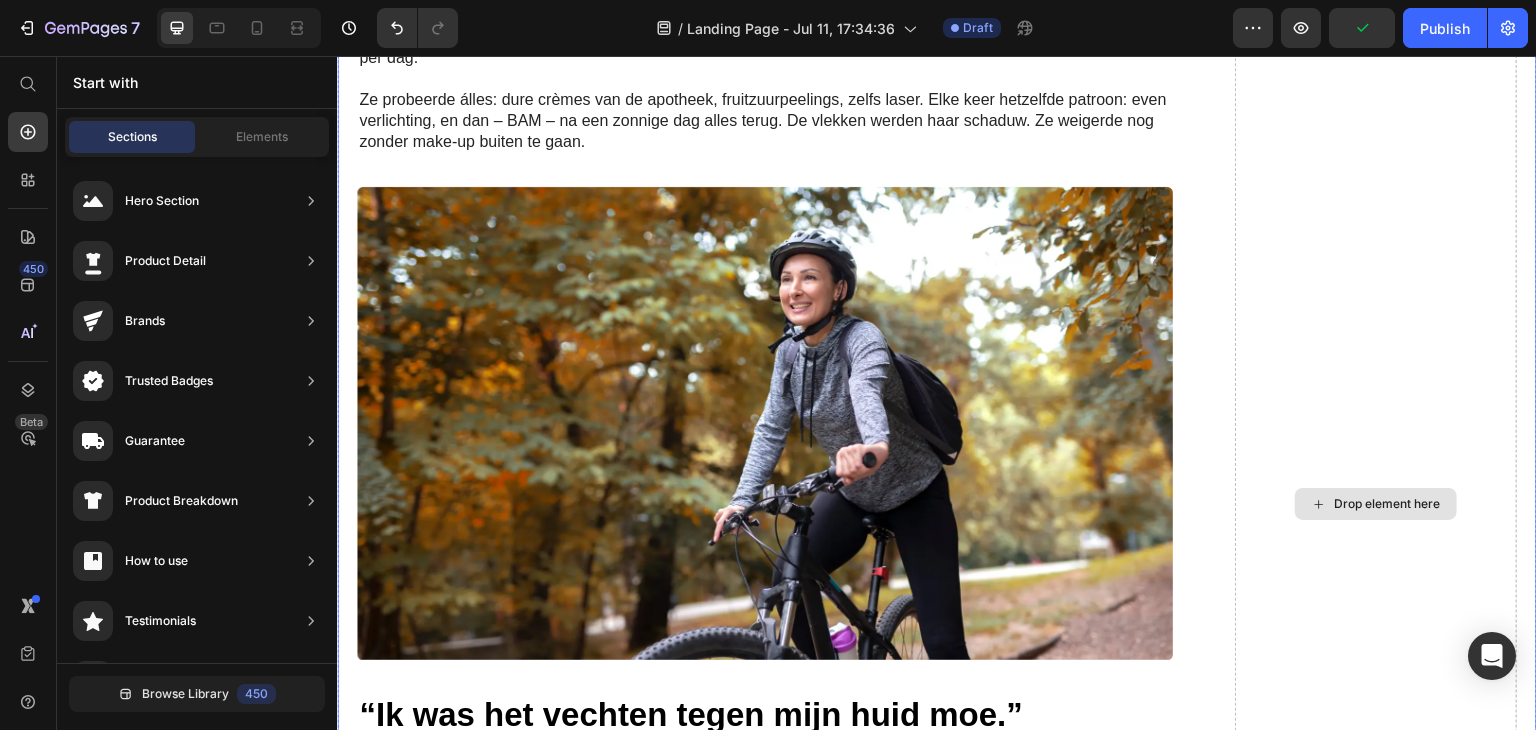 scroll, scrollTop: 1011, scrollLeft: 0, axis: vertical 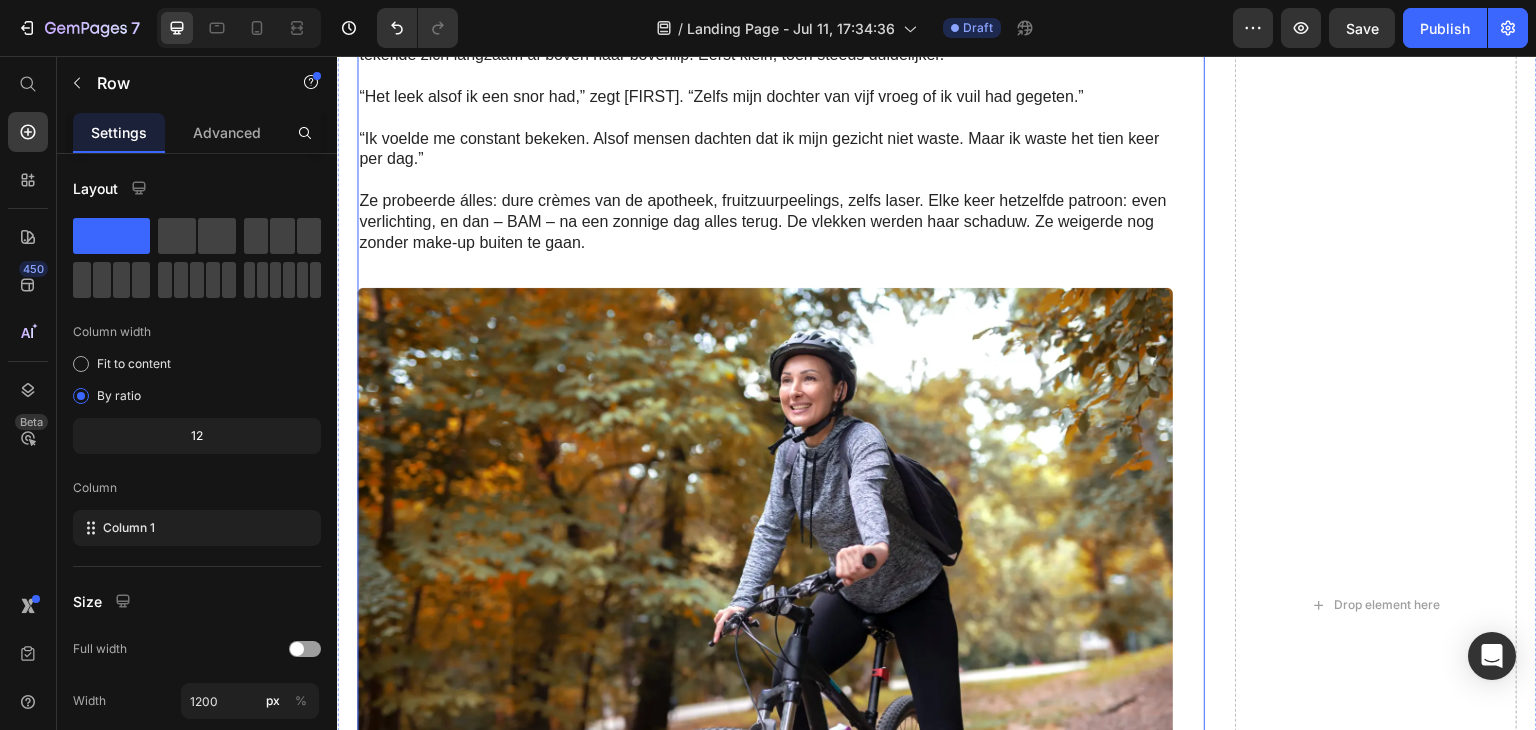 click on "Image 01 Day Text Block Row Image 20 Days Text Block Row Image 01 Day Text Block Row Image 20 Days Text Block Row Row Januari 2025 Text Block
Icon
Icon
Icon Row Row [FIRST] had zich nooit kunnen voorstellen dat een klein pigmentvlekje boven haar lip zoveel impact zou hebben op haar zelfvertrouwen. Ze was een energieke mama van twee, werkte deeltijds en genoot ervan om met haar kinderen naar de speeltuin te gaan of spontaan een koffie te drinken met vriendinnen. Maar na de zomer begon het: een donkerbruine vlek tekende zich langzaam af boven haar bovenlip. Eerst klein, toen steeds duidelijker. “Het leek alsof ik een snor had,” zegt [FIRST]. “Zelfs mijn dochter van vijf vroeg of ik vuil had gegeten.” Text Block Image “Ik was het vechten tegen mijn huid moe.” Heading Text Block Image Why Choose the GEM Road Bike? Heading Its ASTM F2043  Level 3" at bounding box center [781, 605] 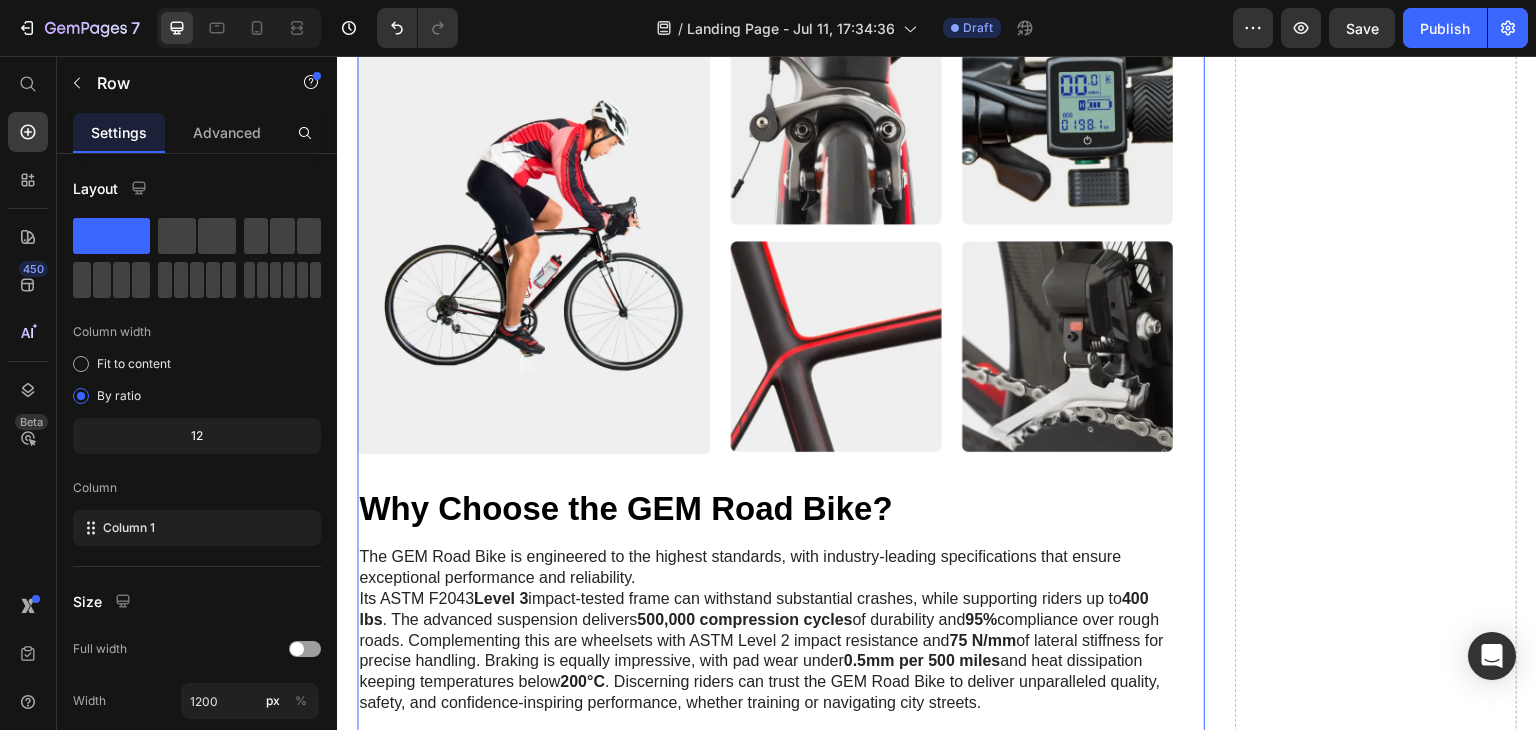 scroll, scrollTop: 2111, scrollLeft: 0, axis: vertical 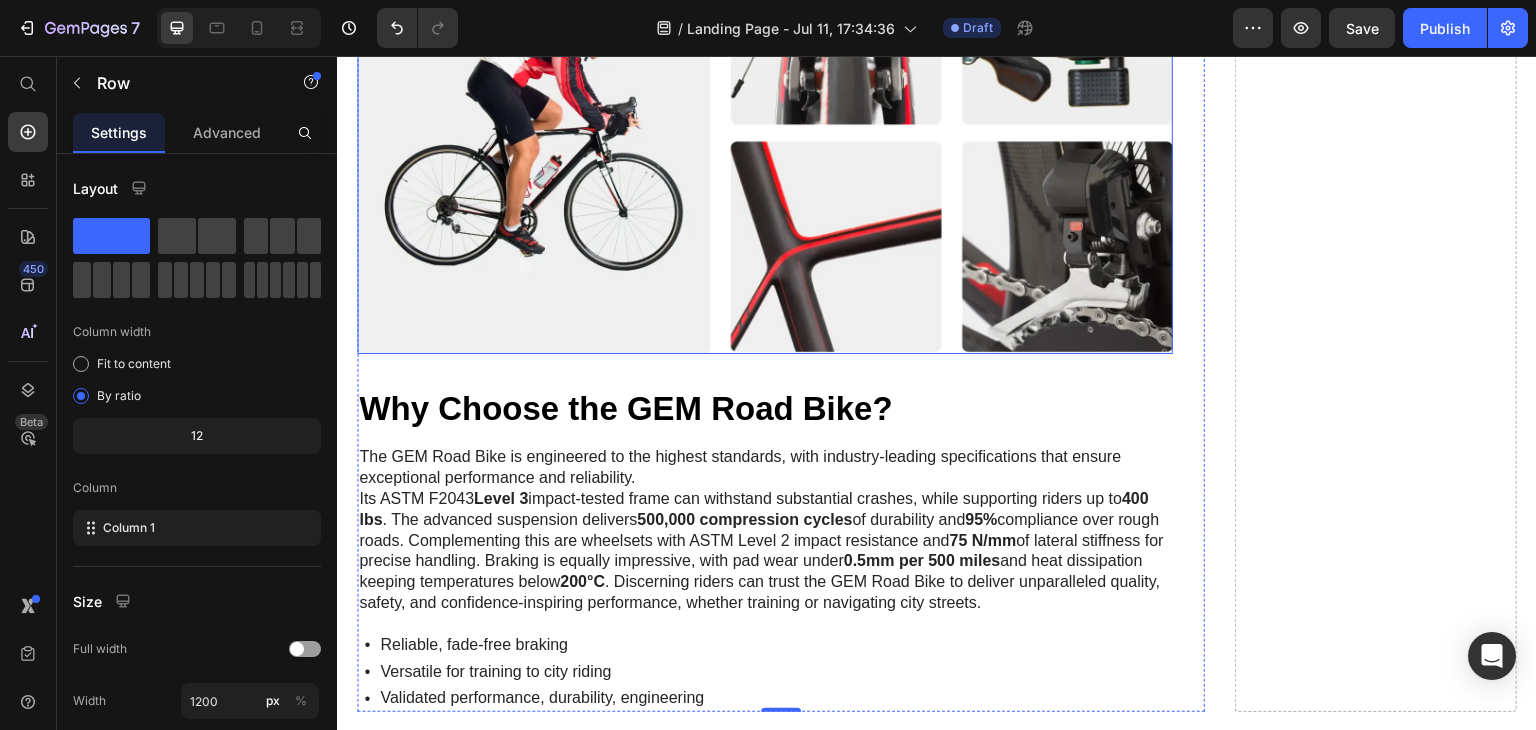 click at bounding box center (765, 133) 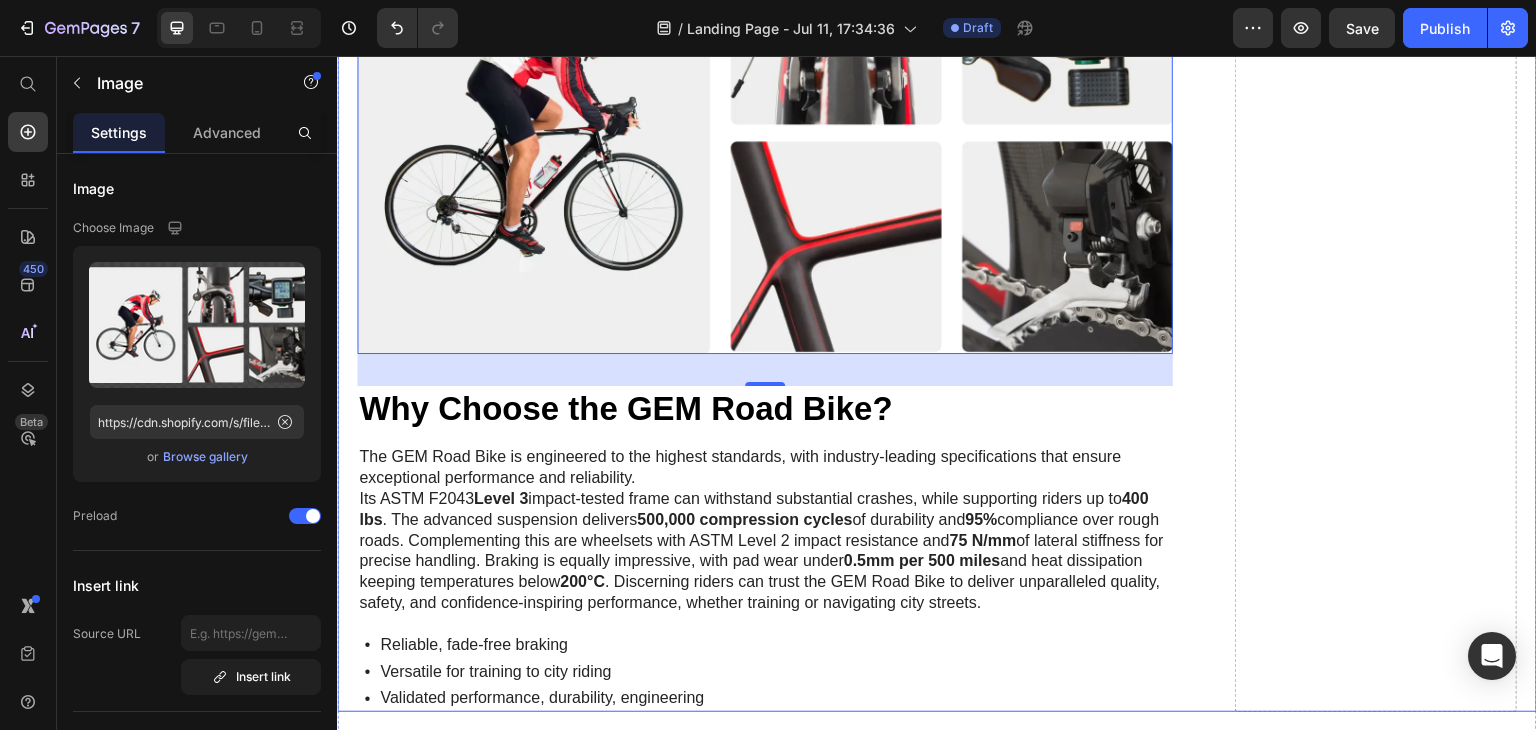 click on "Drop element here" at bounding box center [1376, -495] 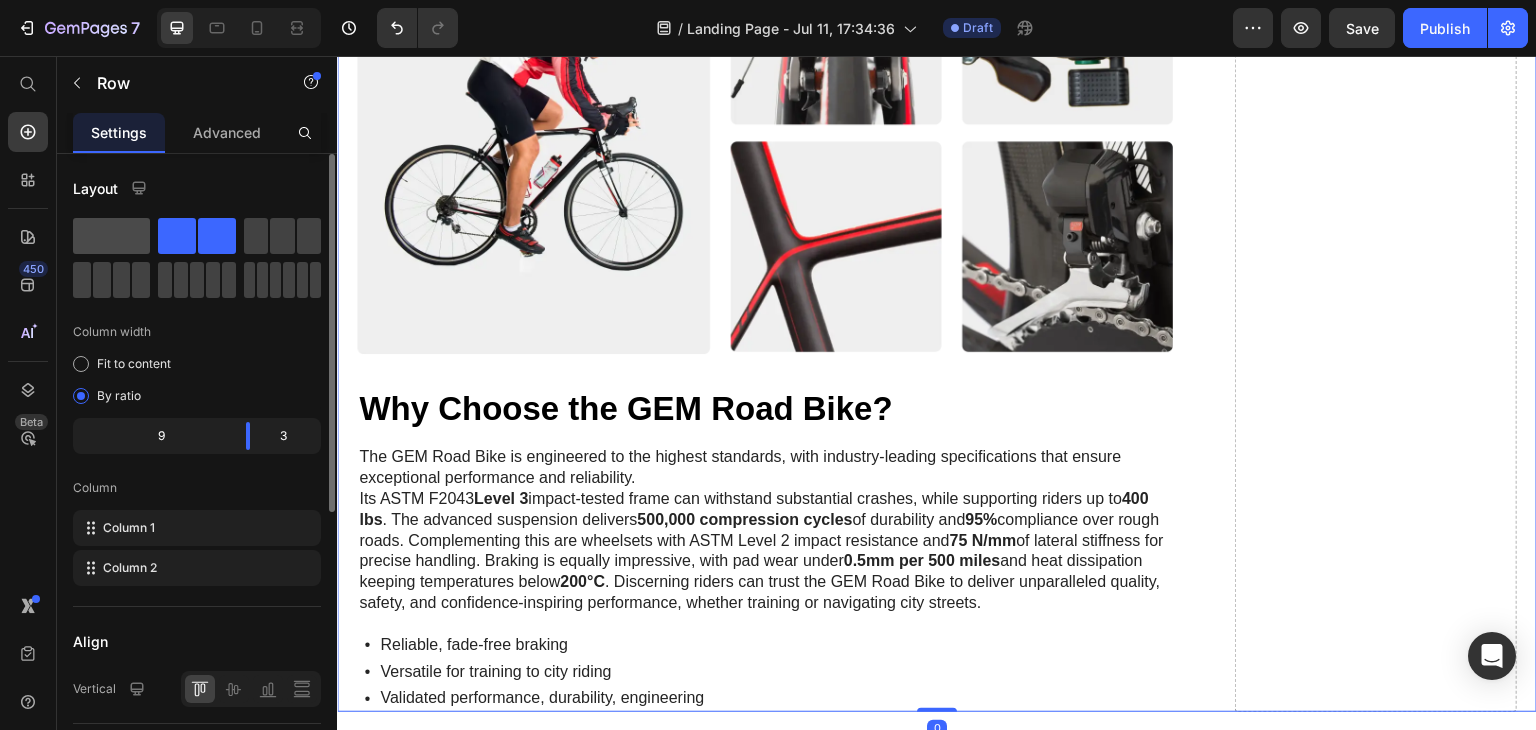click 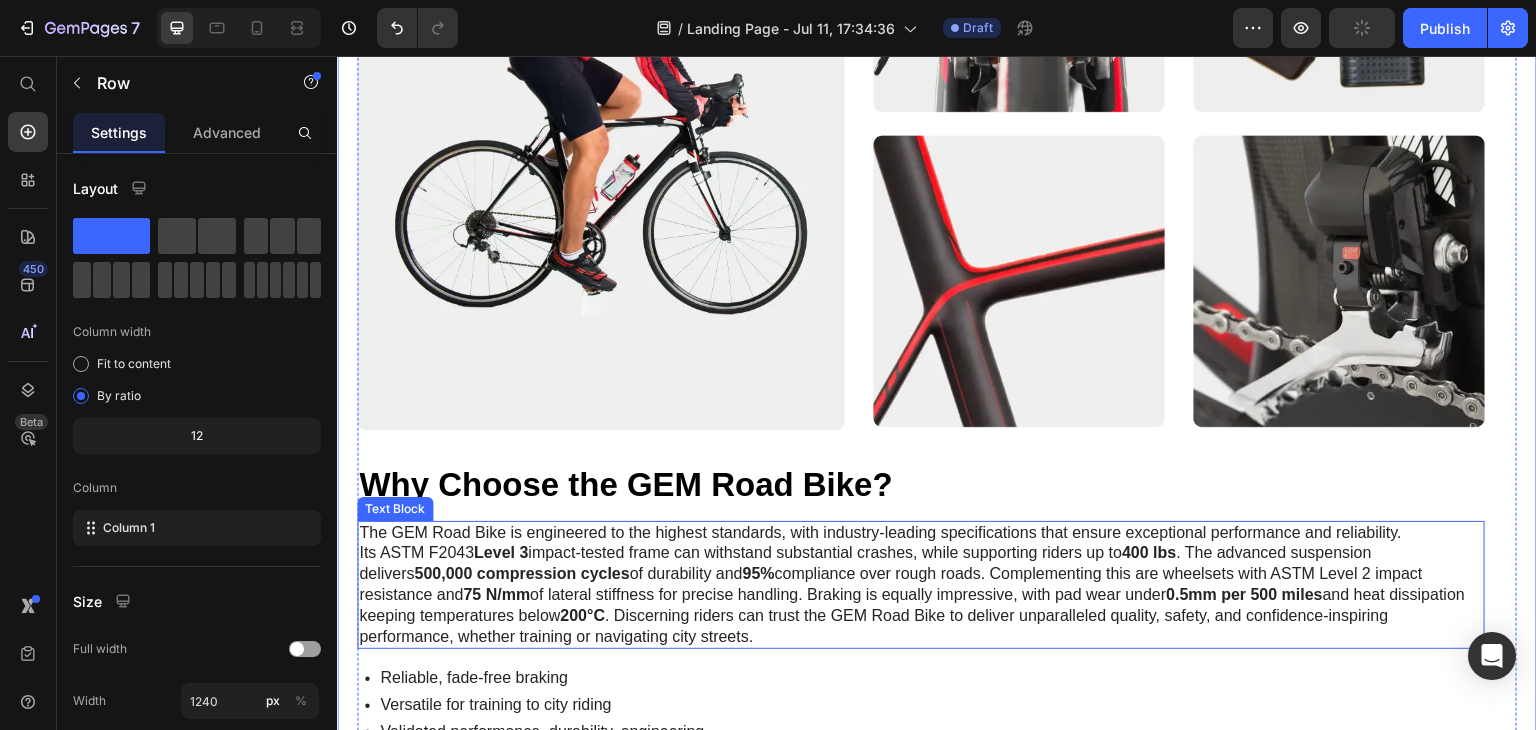 scroll, scrollTop: 2440, scrollLeft: 0, axis: vertical 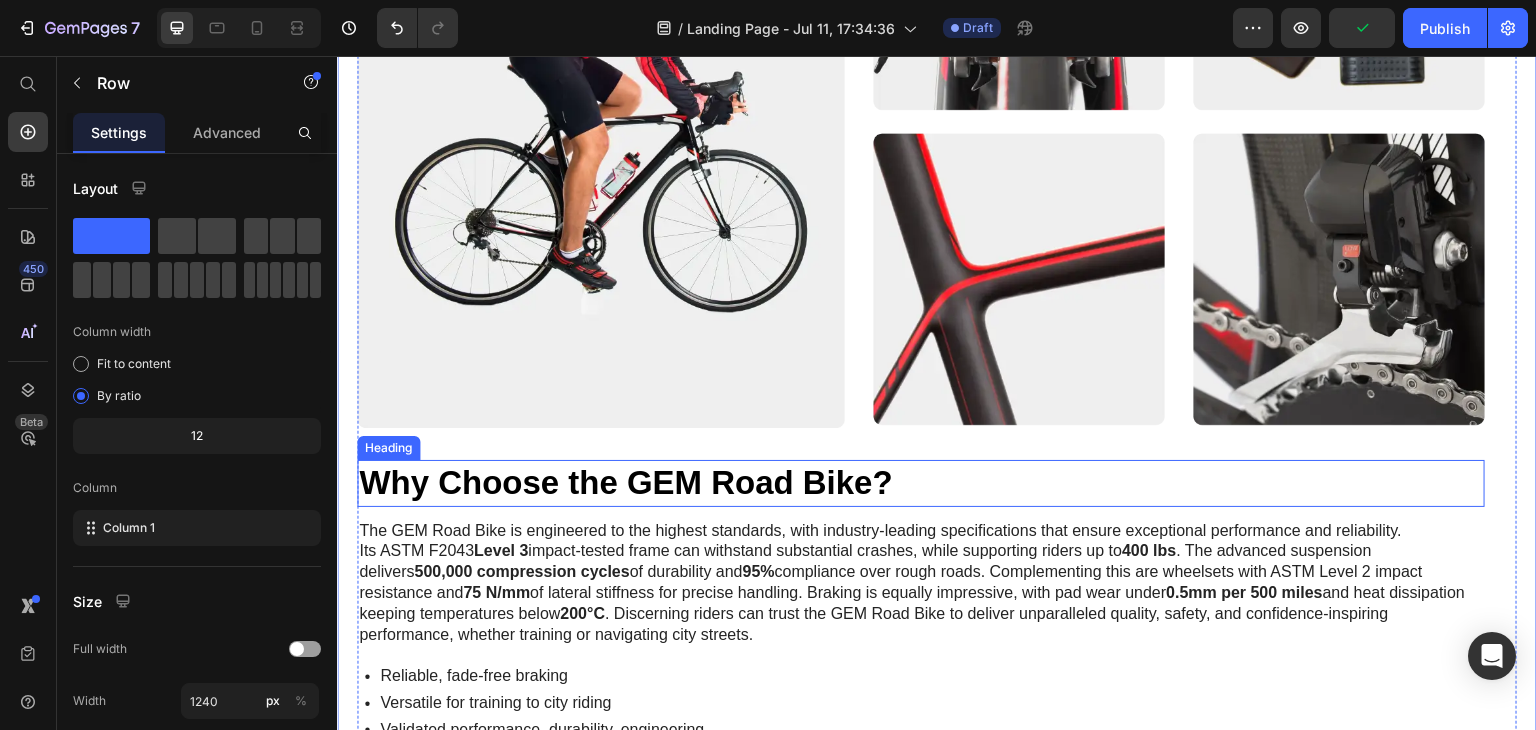 click on "Why Choose the GEM Road Bike?" at bounding box center [921, 483] 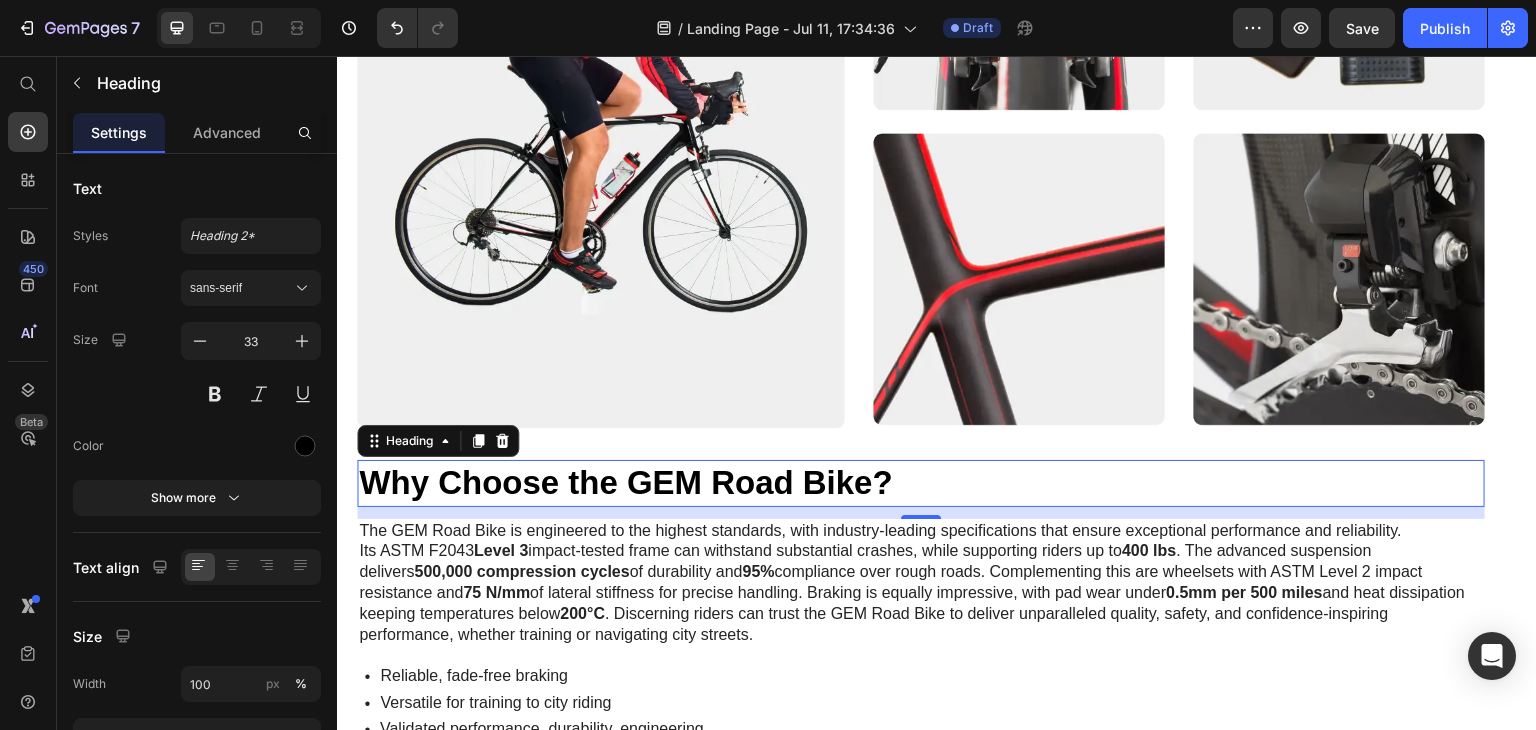 click on "Why Choose the GEM Road Bike?" at bounding box center (921, 483) 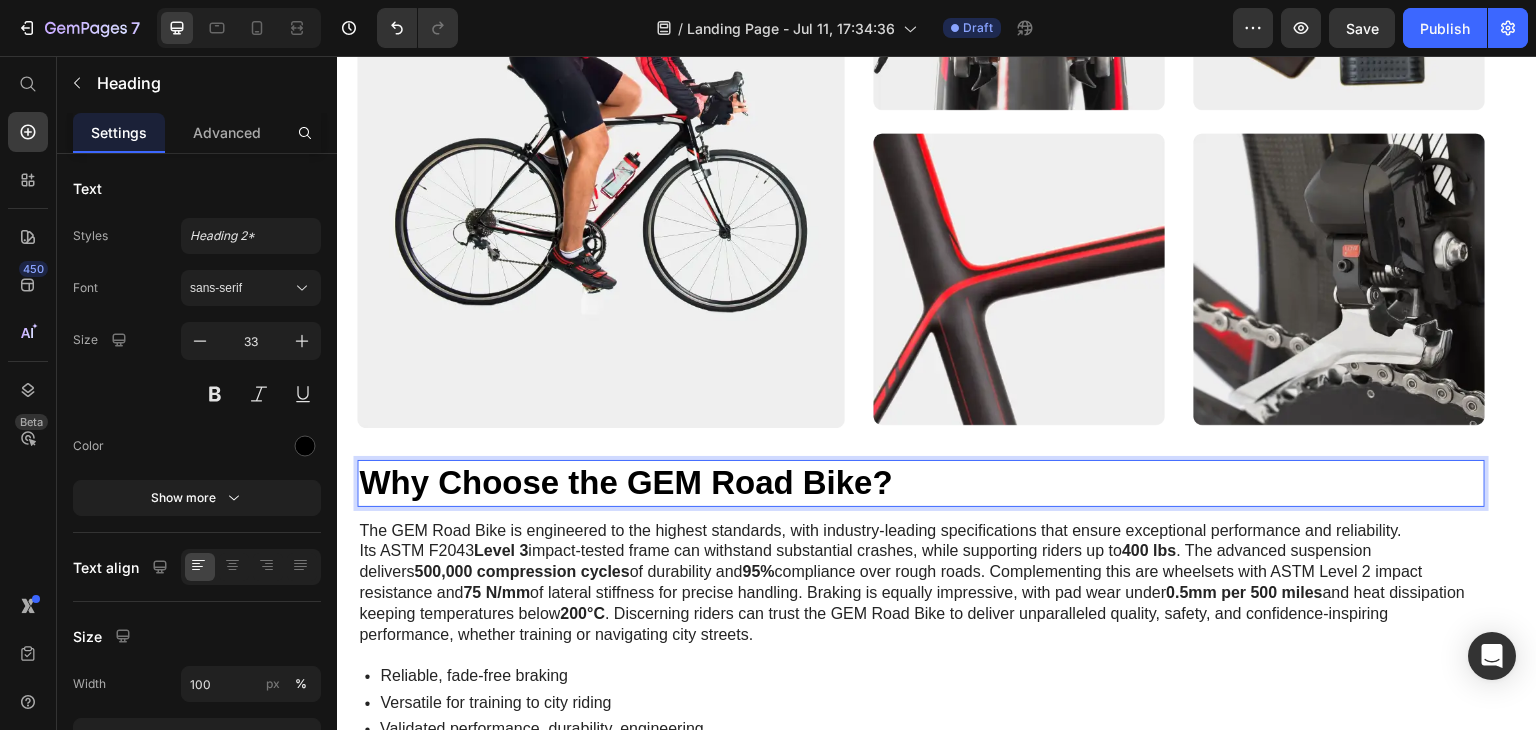 click on "Why Choose the GEM Road Bike?" at bounding box center (921, 483) 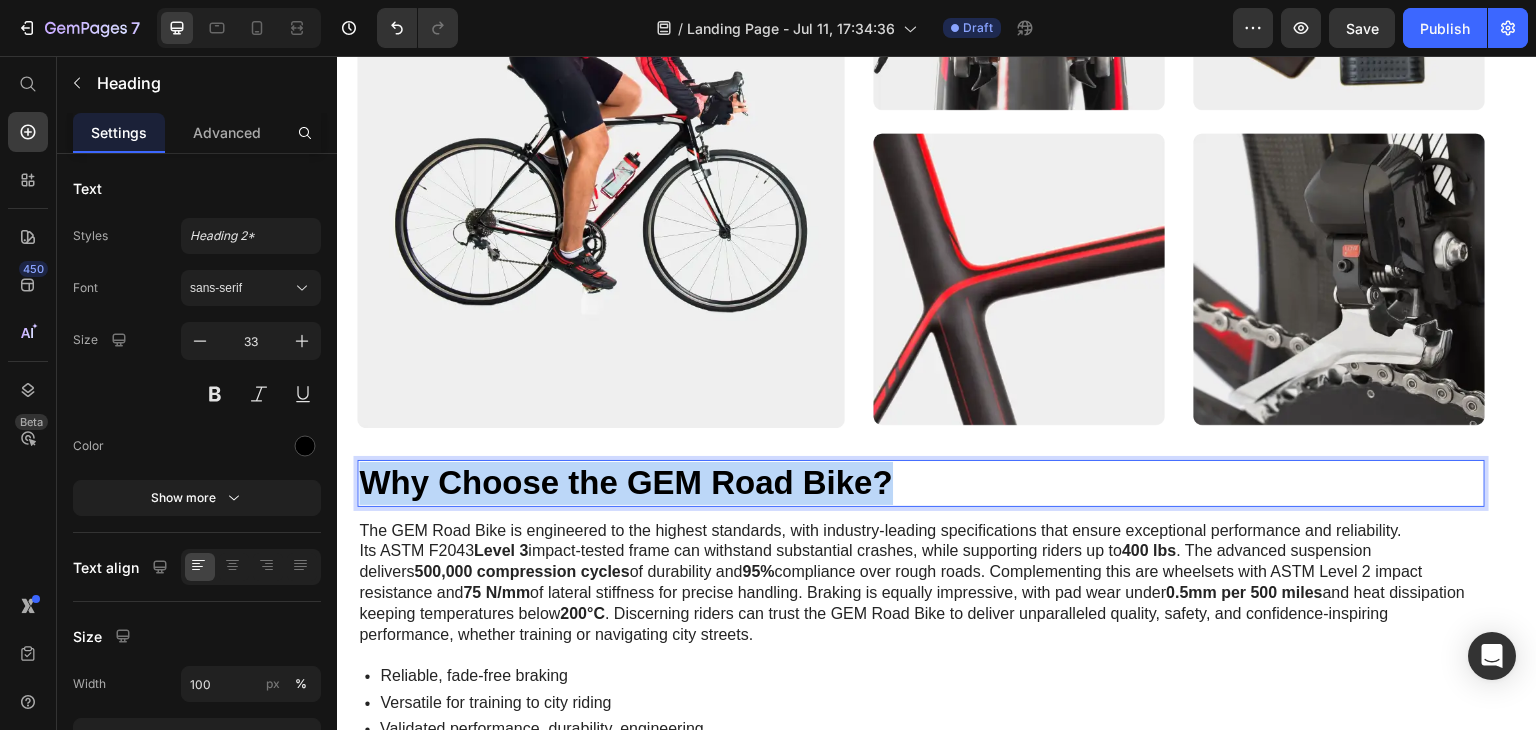drag, startPoint x: 911, startPoint y: 461, endPoint x: 672, endPoint y: 477, distance: 239.53497 